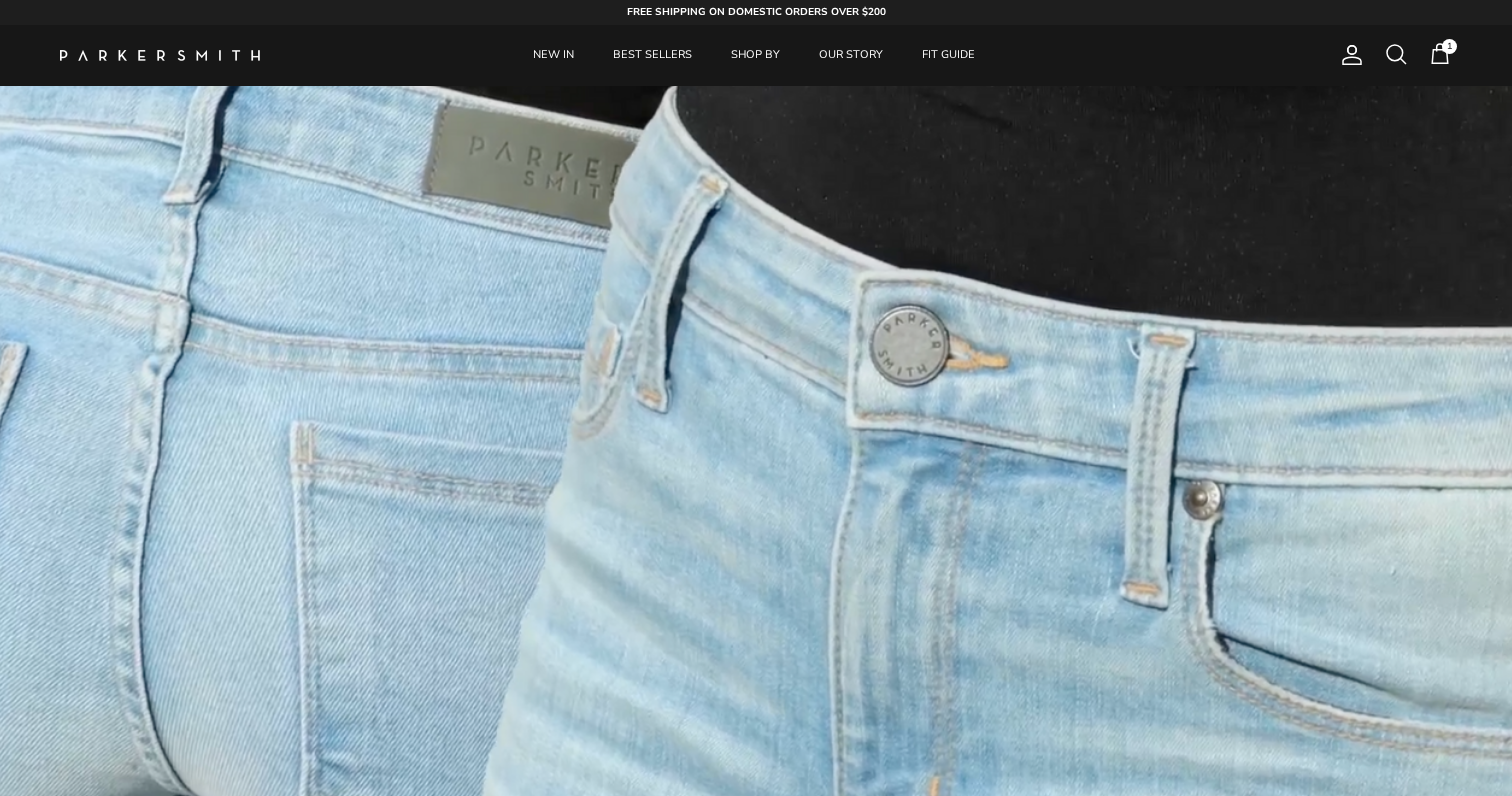 scroll, scrollTop: 0, scrollLeft: 0, axis: both 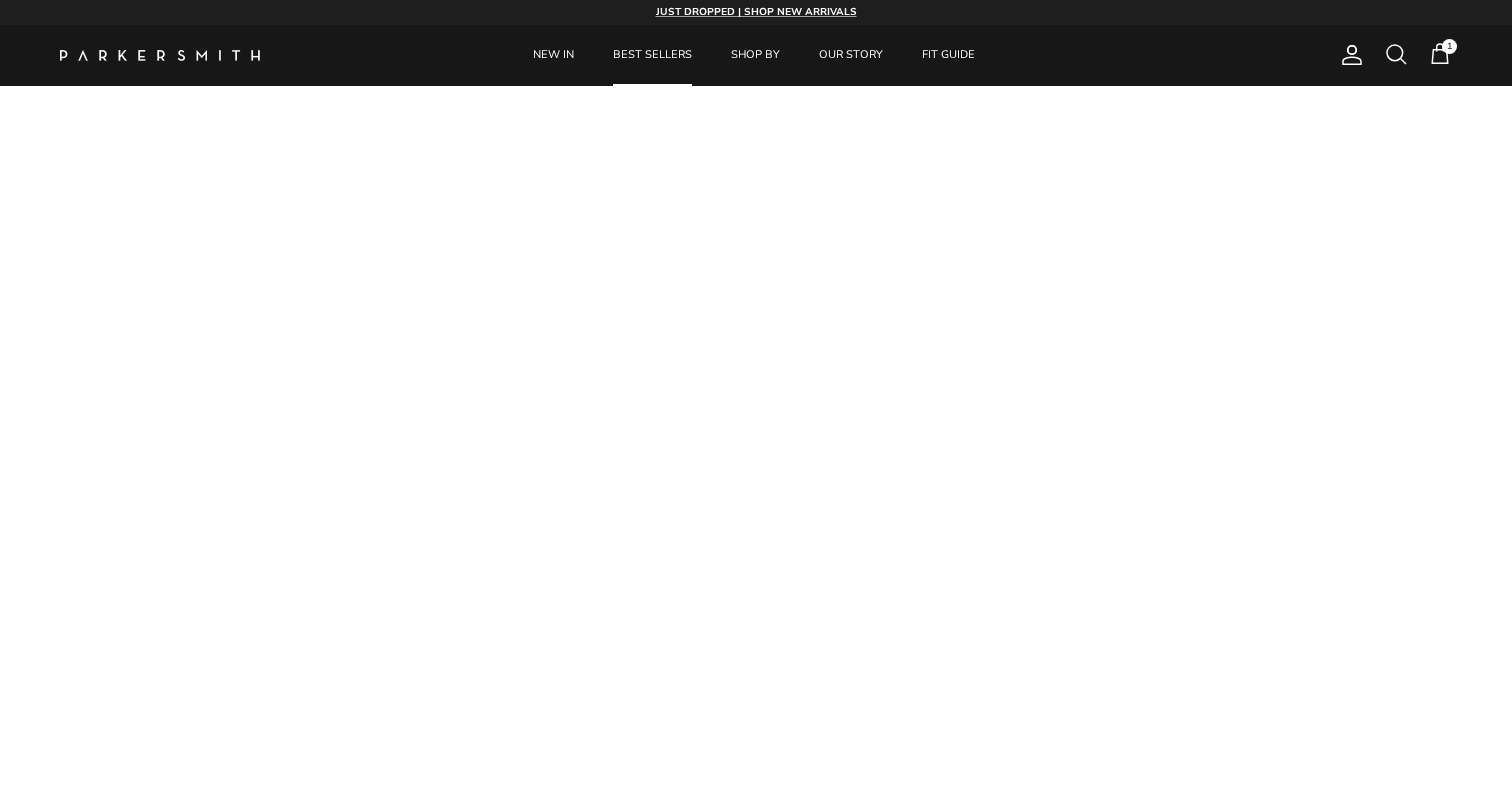 click on "BEST SELLERS" at bounding box center (652, 55) 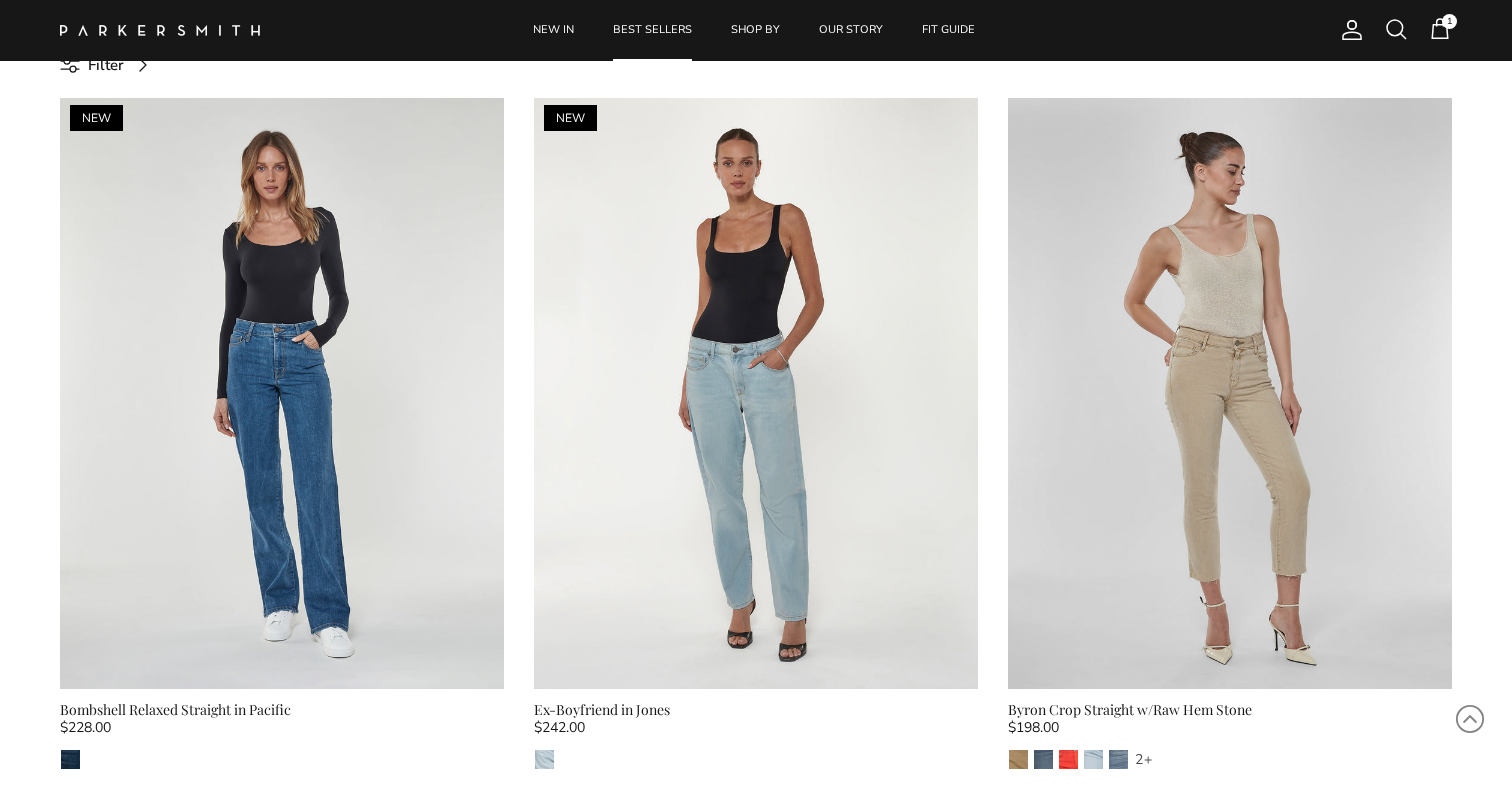 scroll, scrollTop: 655, scrollLeft: 0, axis: vertical 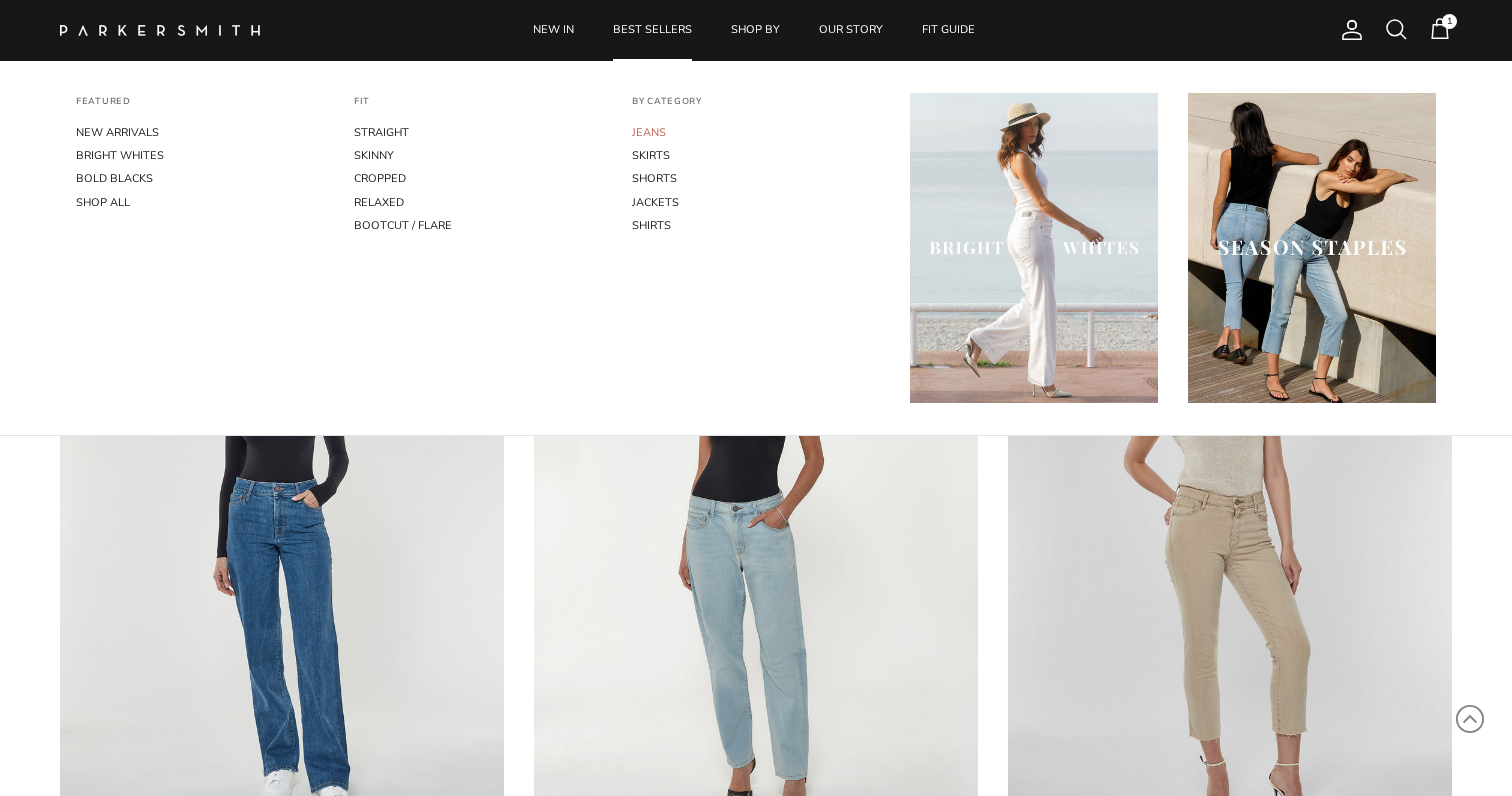 click on "JEANS" at bounding box center [756, 132] 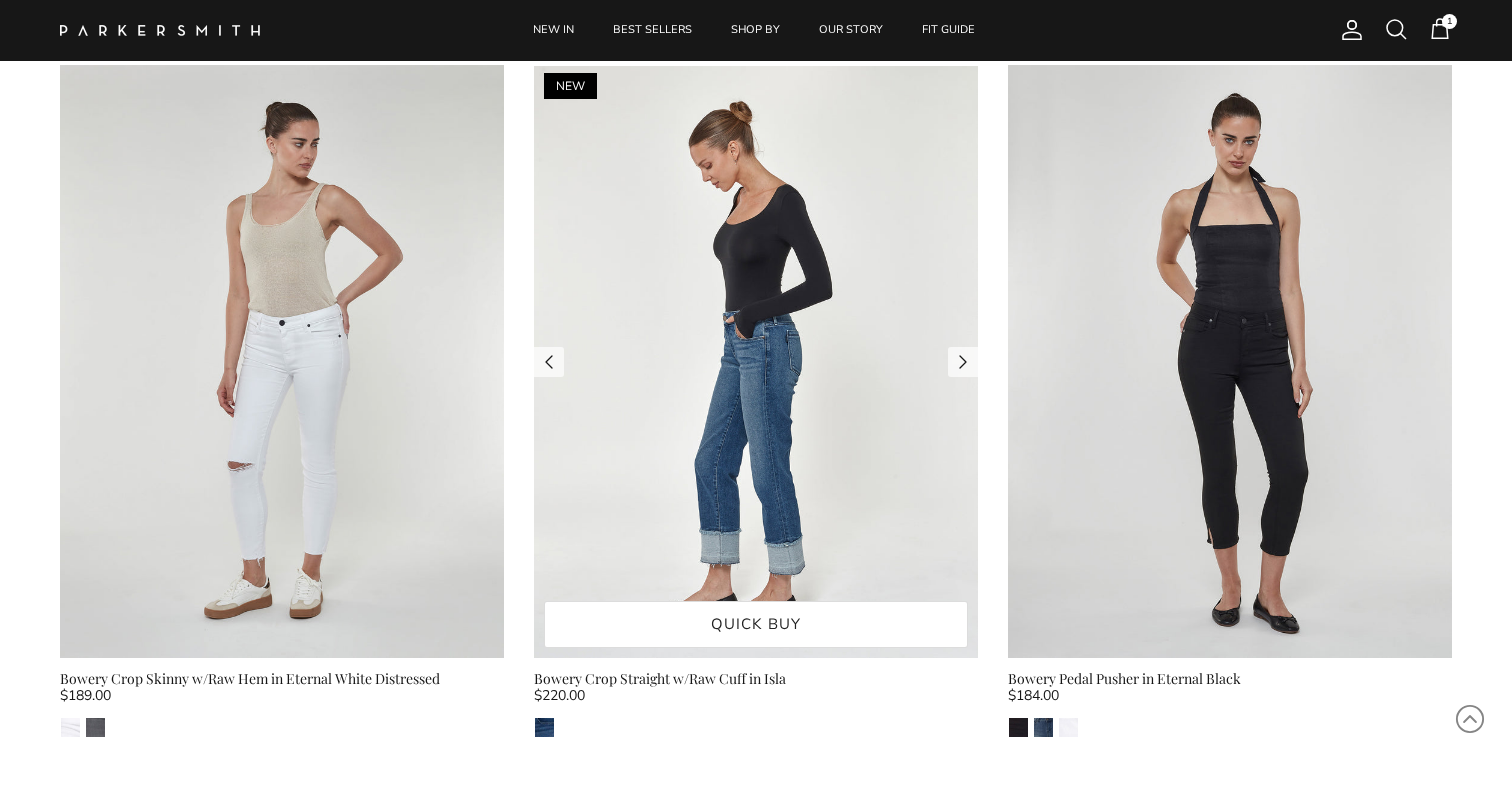scroll, scrollTop: 5244, scrollLeft: 0, axis: vertical 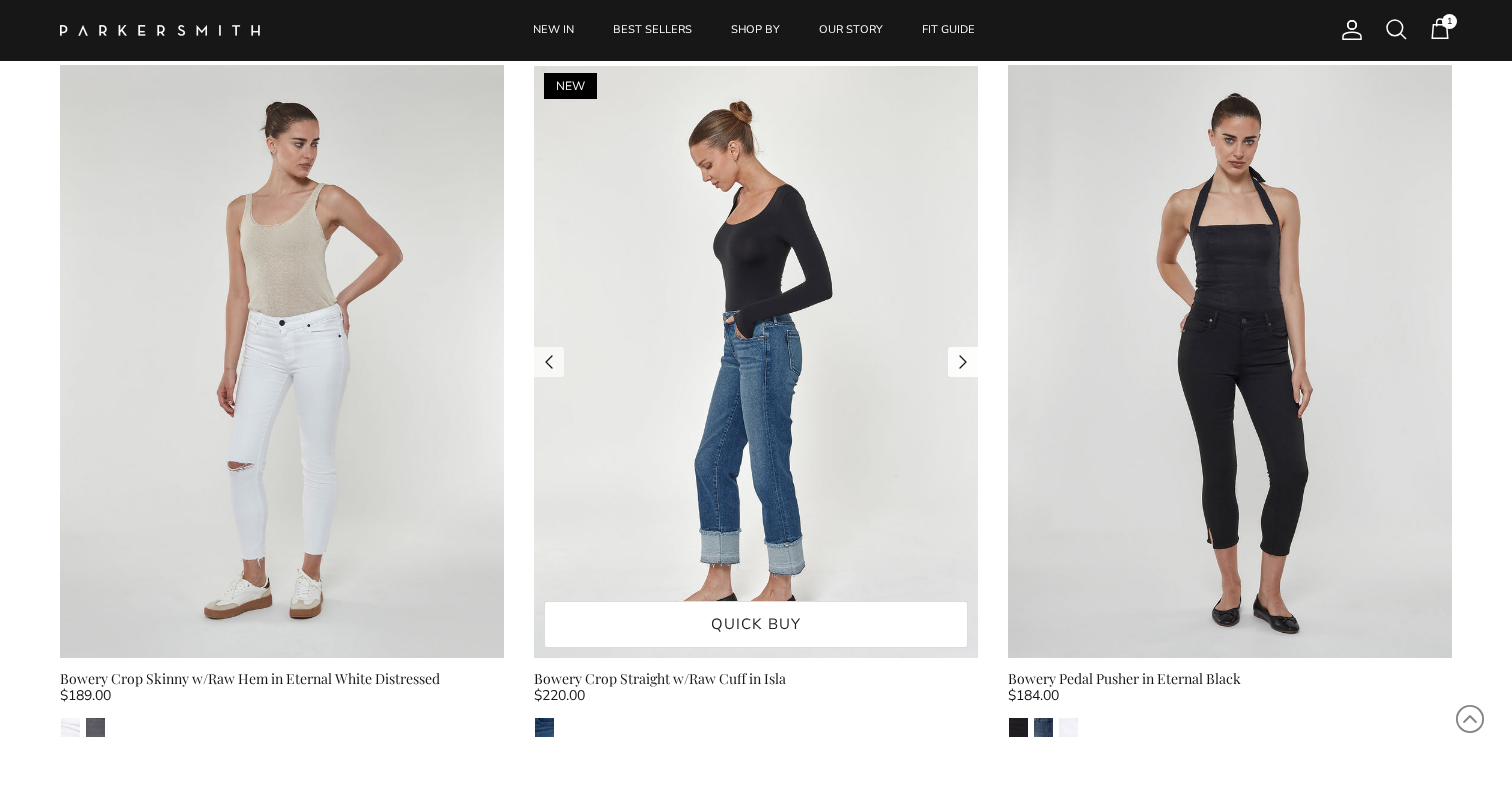 click at bounding box center [963, 362] 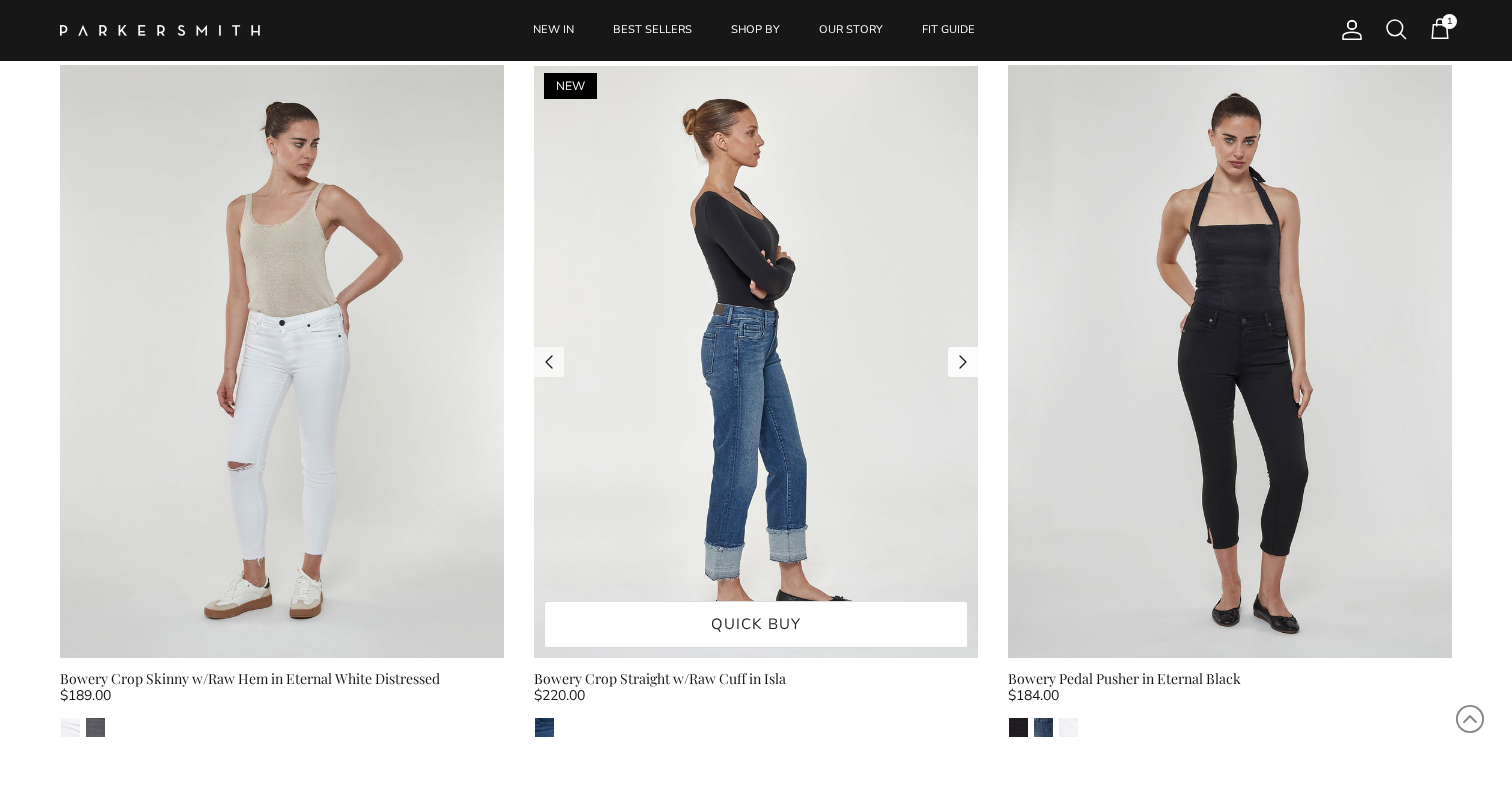 click at bounding box center (963, 362) 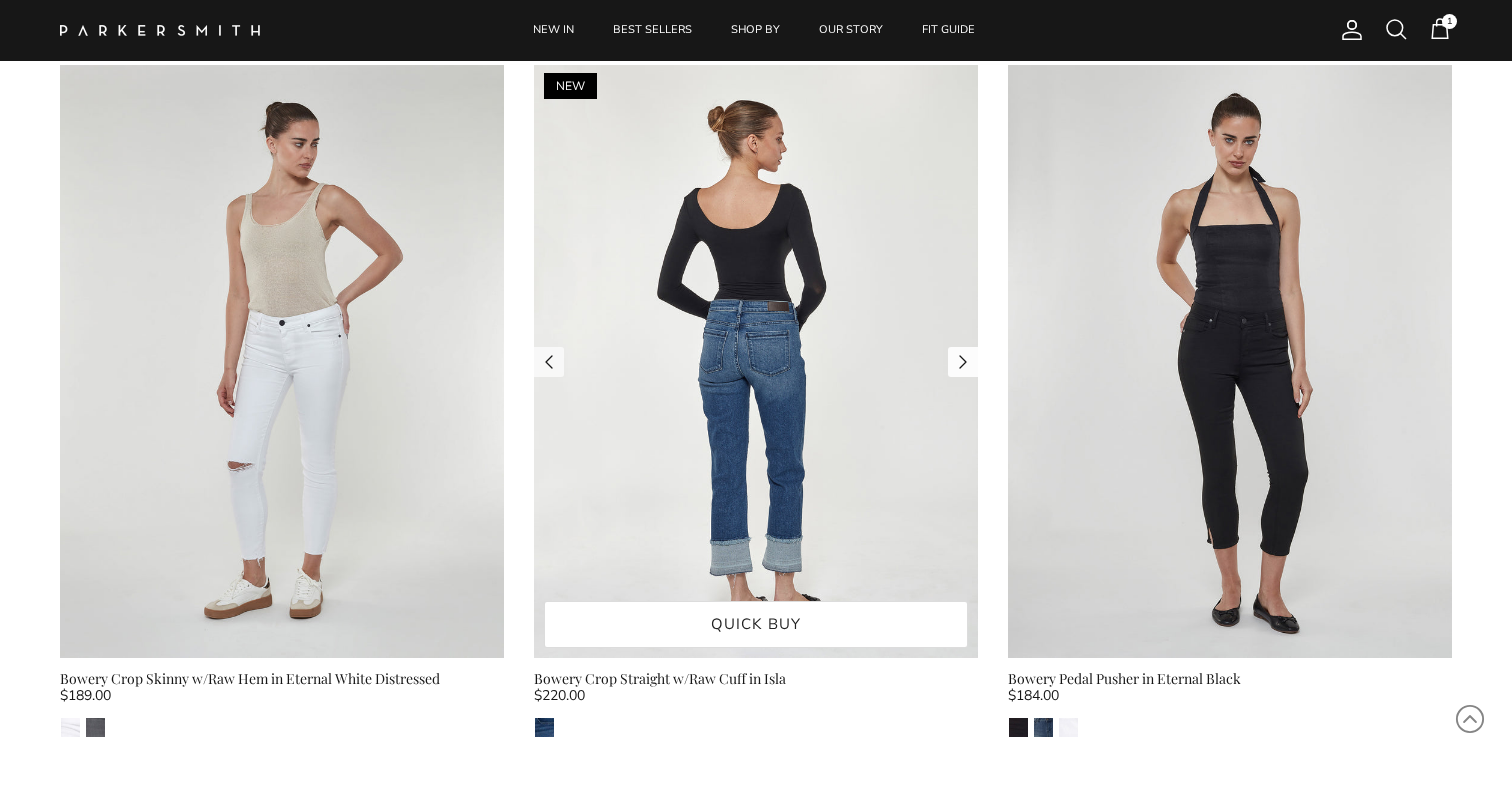 click at bounding box center [963, 362] 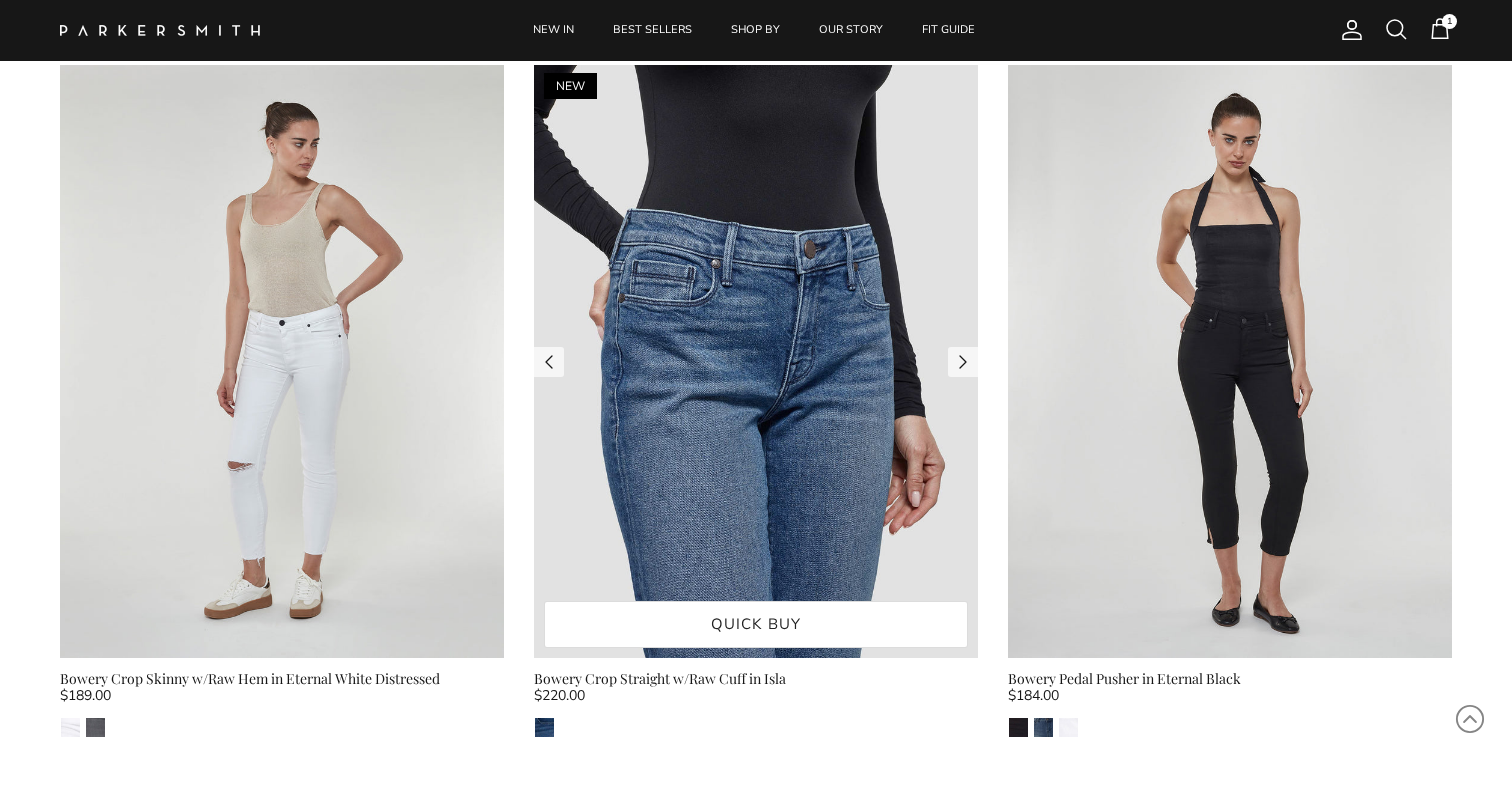 click at bounding box center [756, 361] 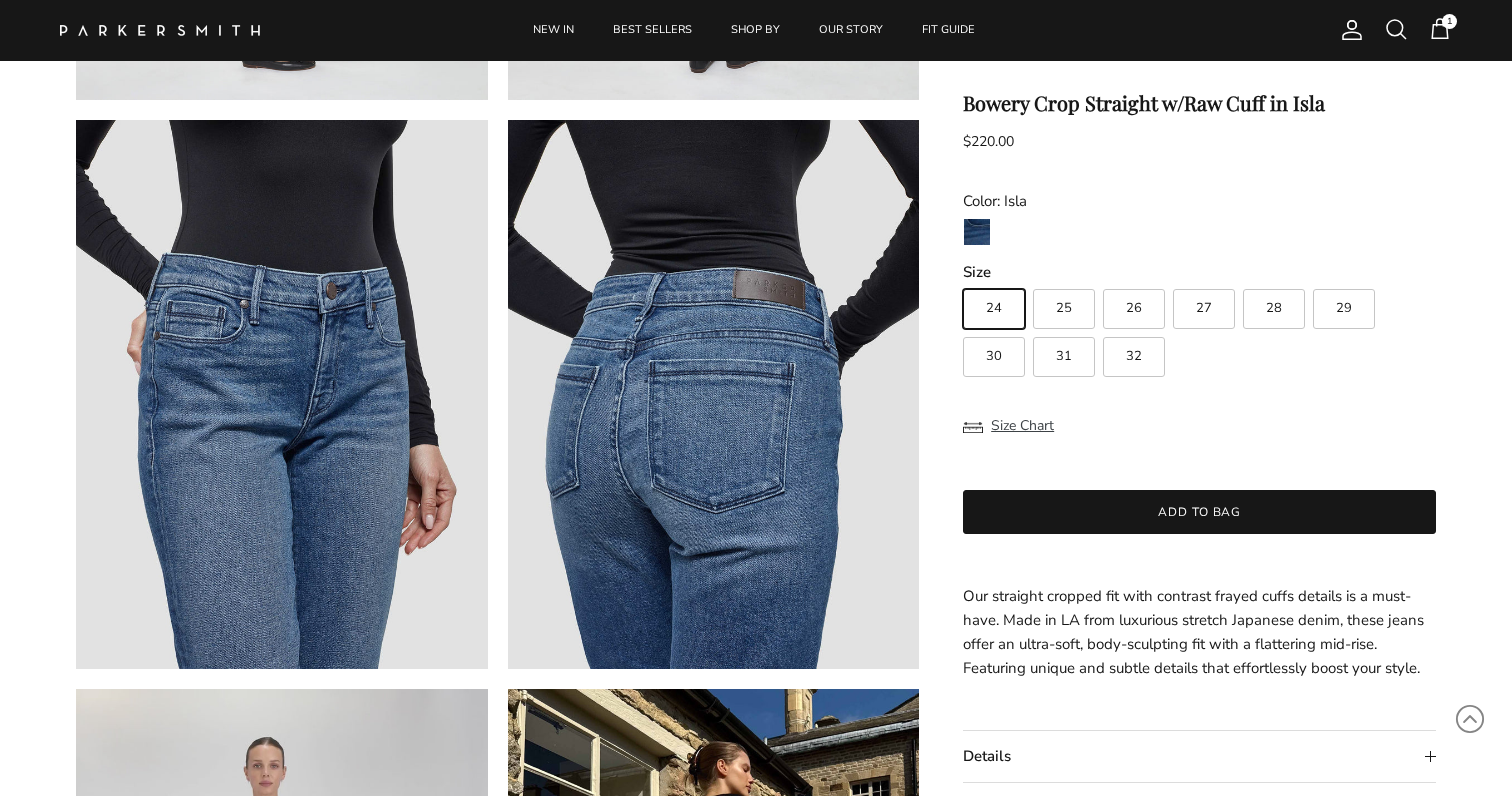 scroll, scrollTop: 1200, scrollLeft: 0, axis: vertical 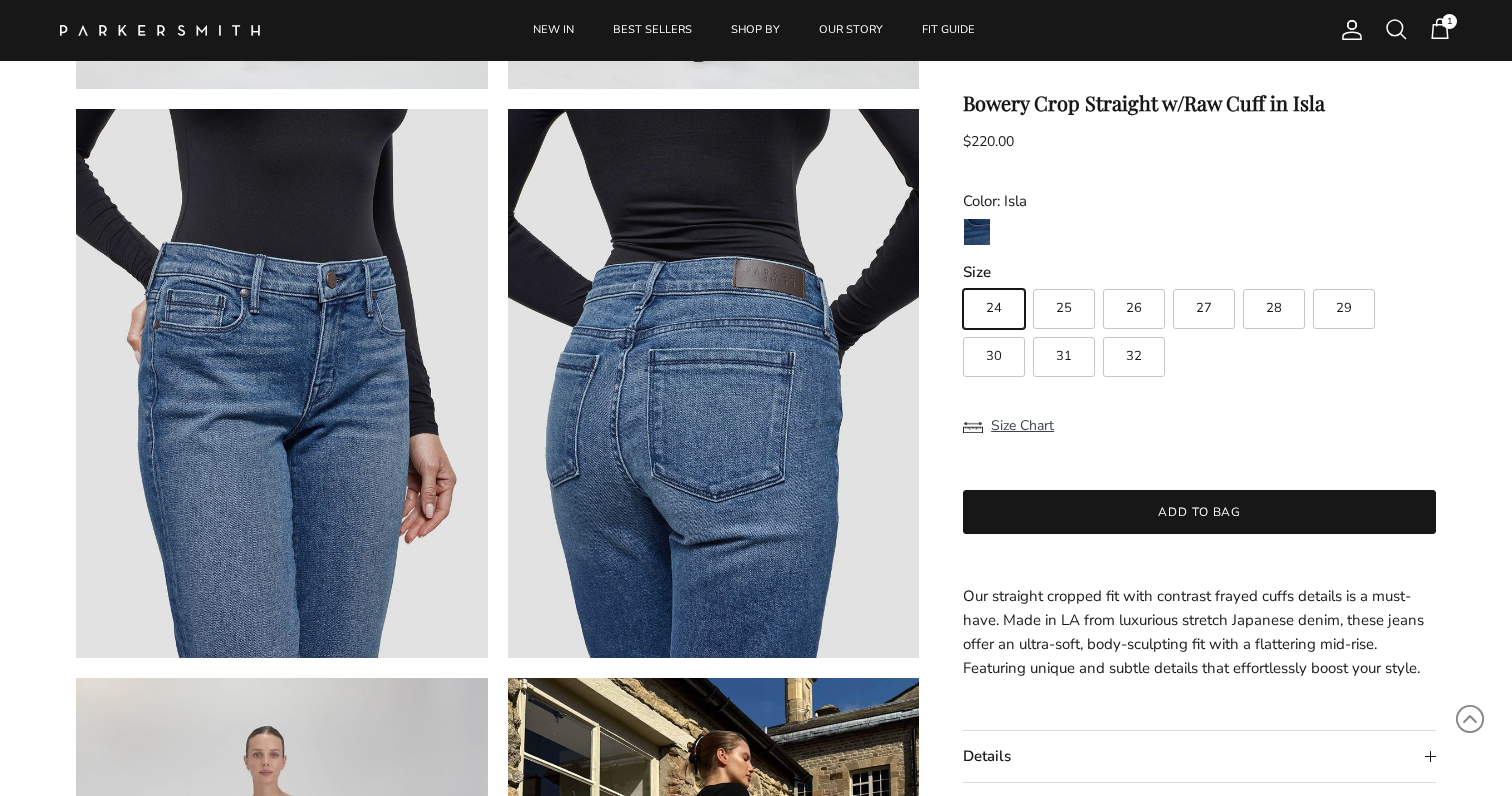 click on "26" at bounding box center (1134, 309) 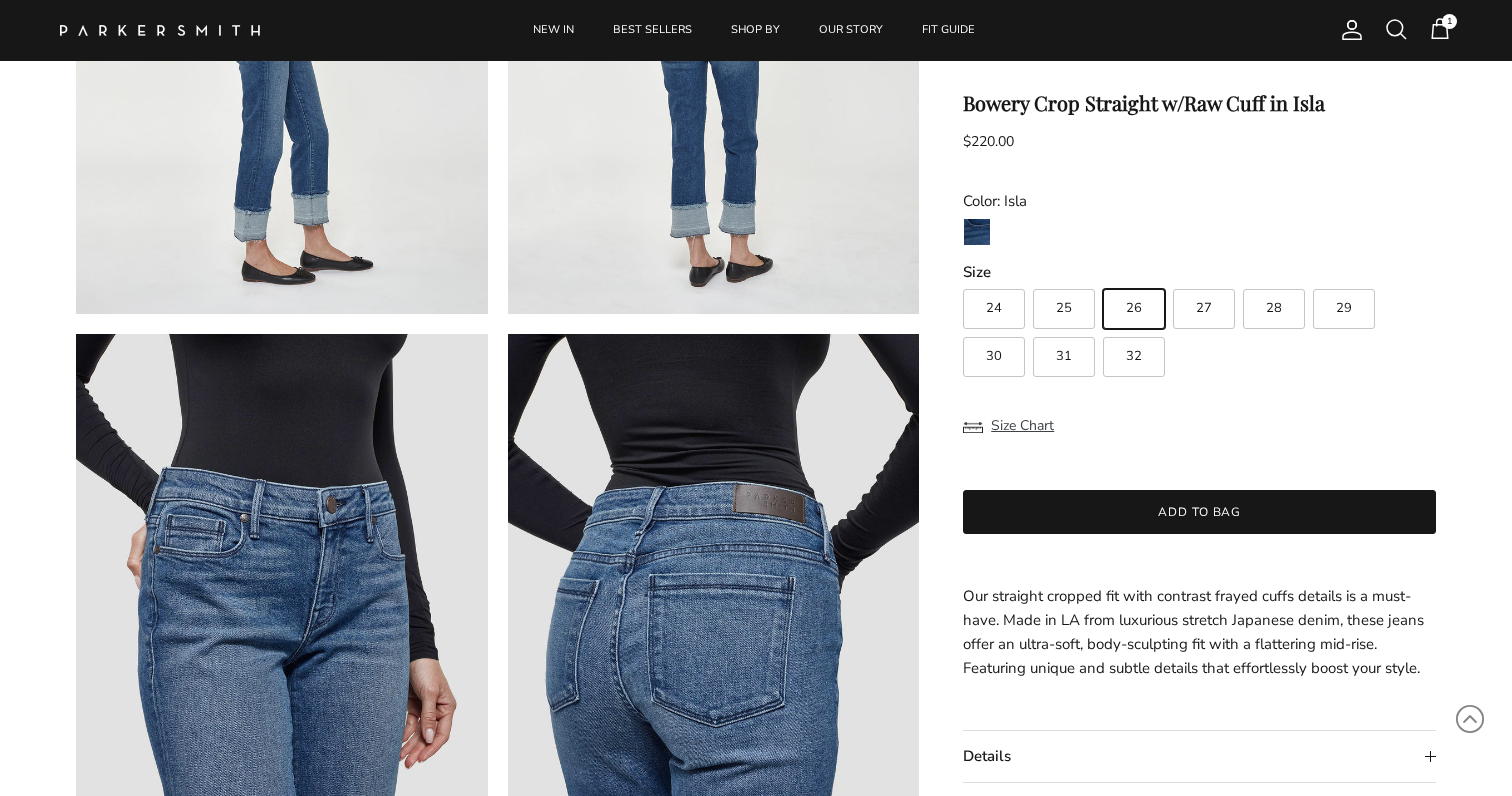 scroll, scrollTop: 955, scrollLeft: 0, axis: vertical 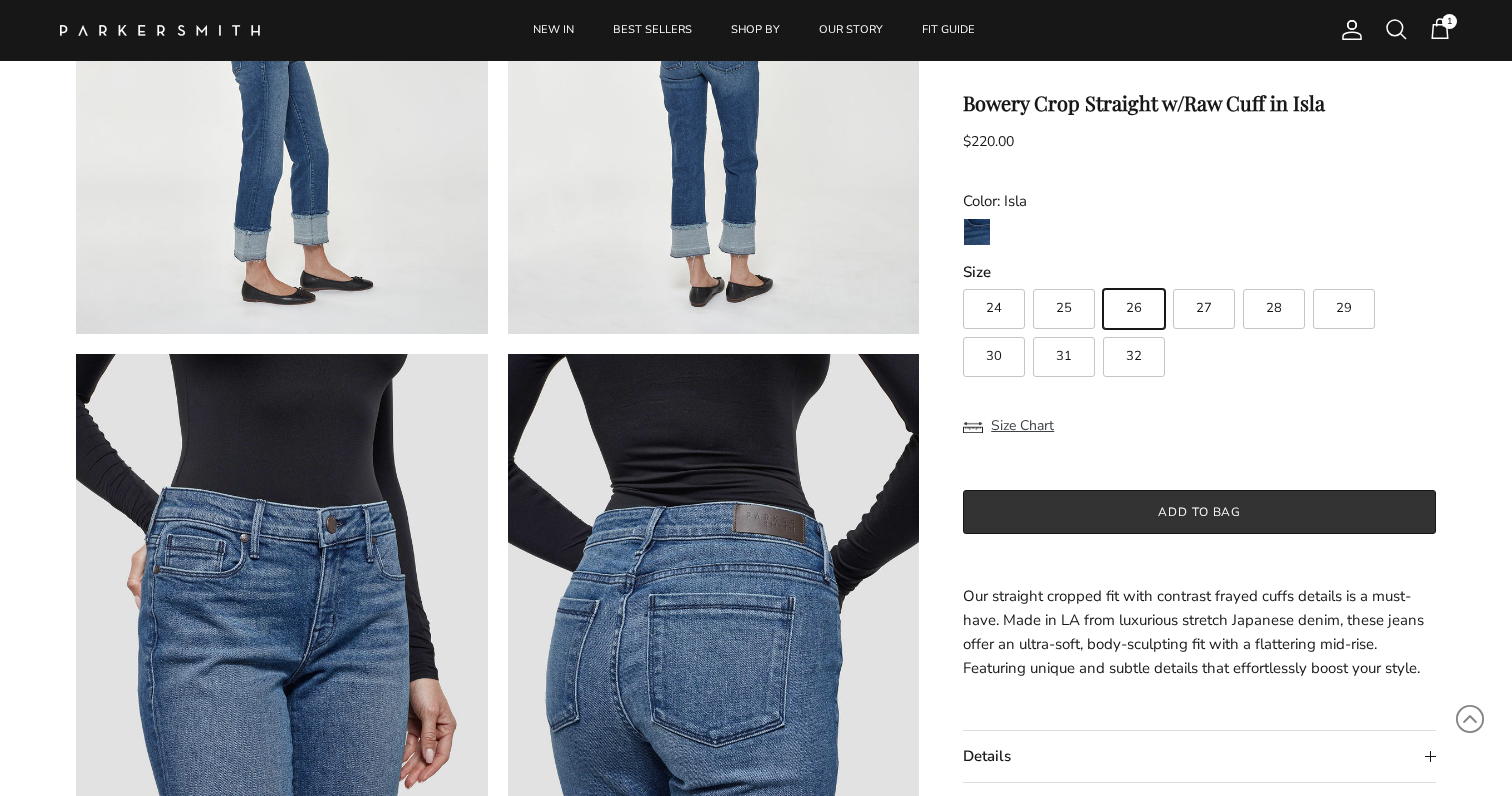 click on "Add to bag" at bounding box center [1199, 512] 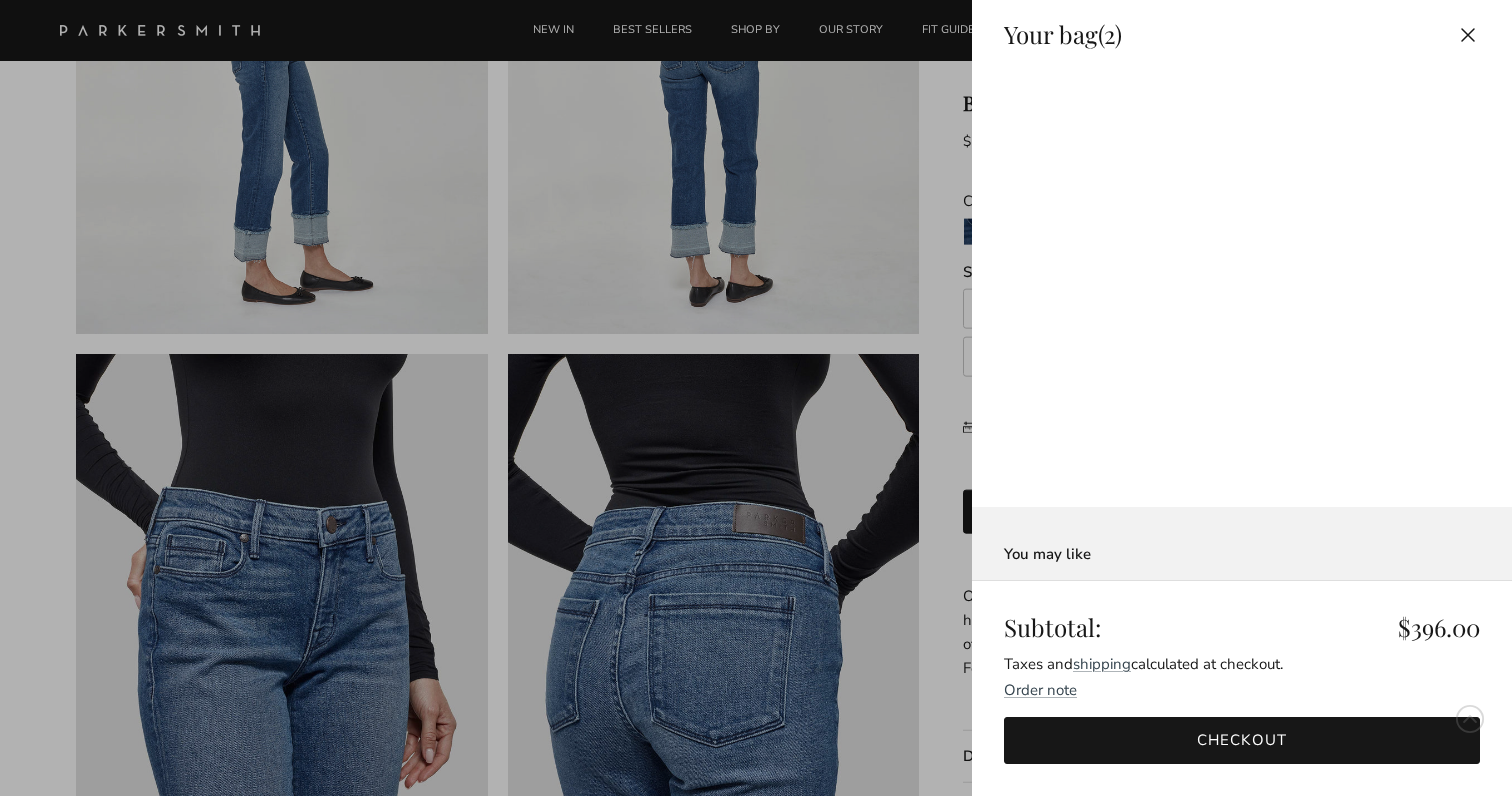 scroll, scrollTop: 0, scrollLeft: 0, axis: both 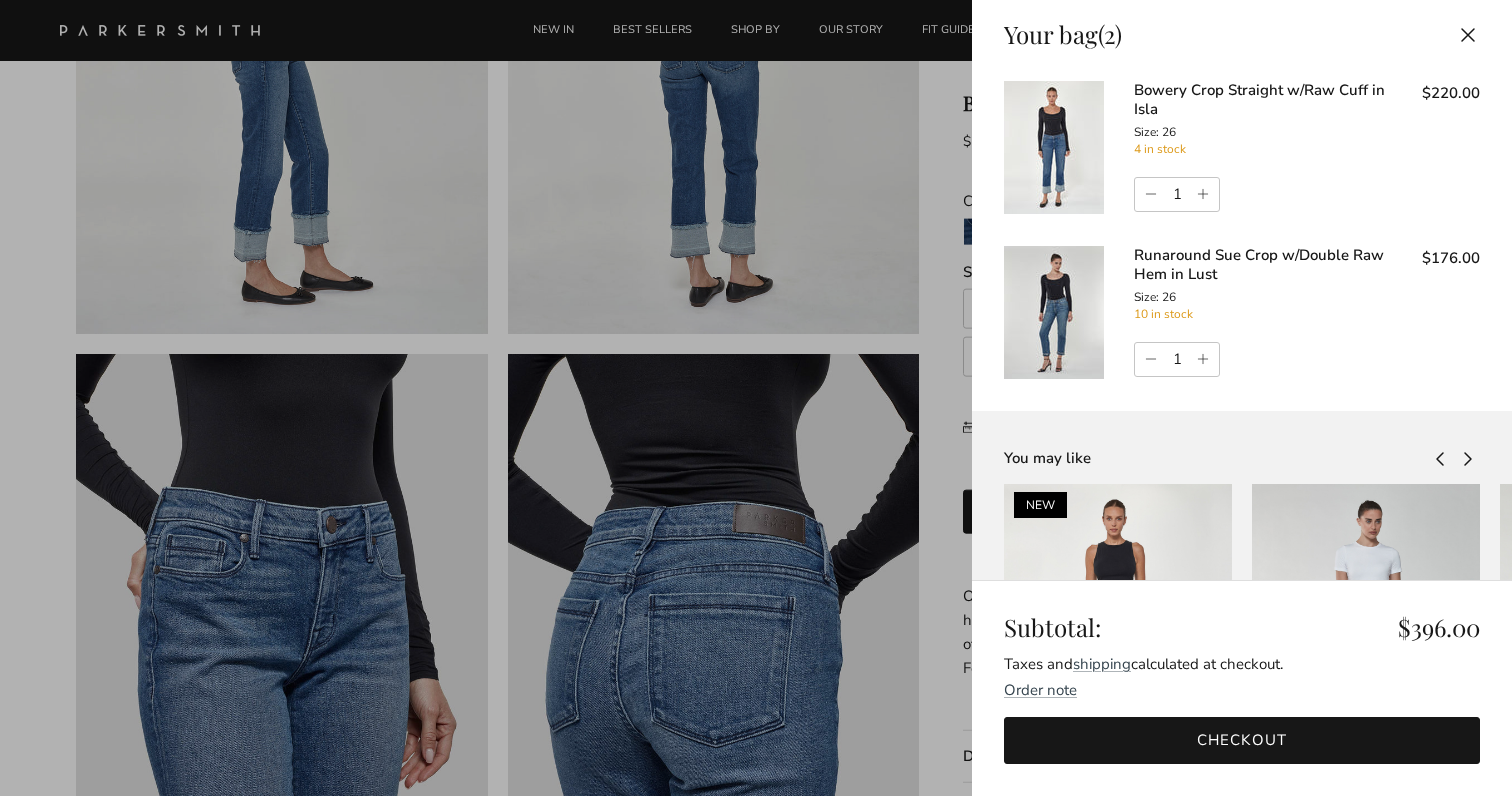 click at bounding box center (1054, 312) 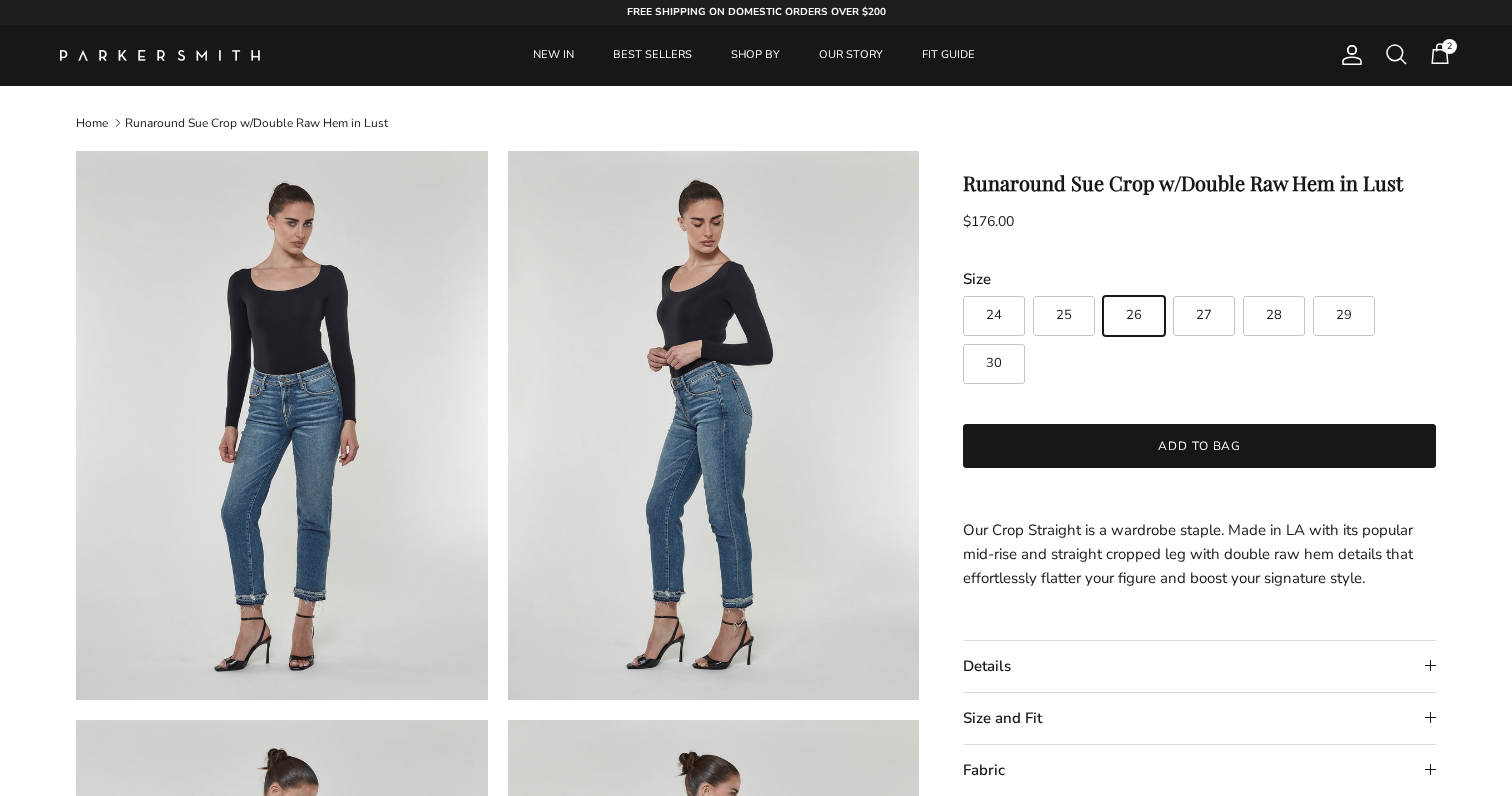 scroll, scrollTop: 0, scrollLeft: 0, axis: both 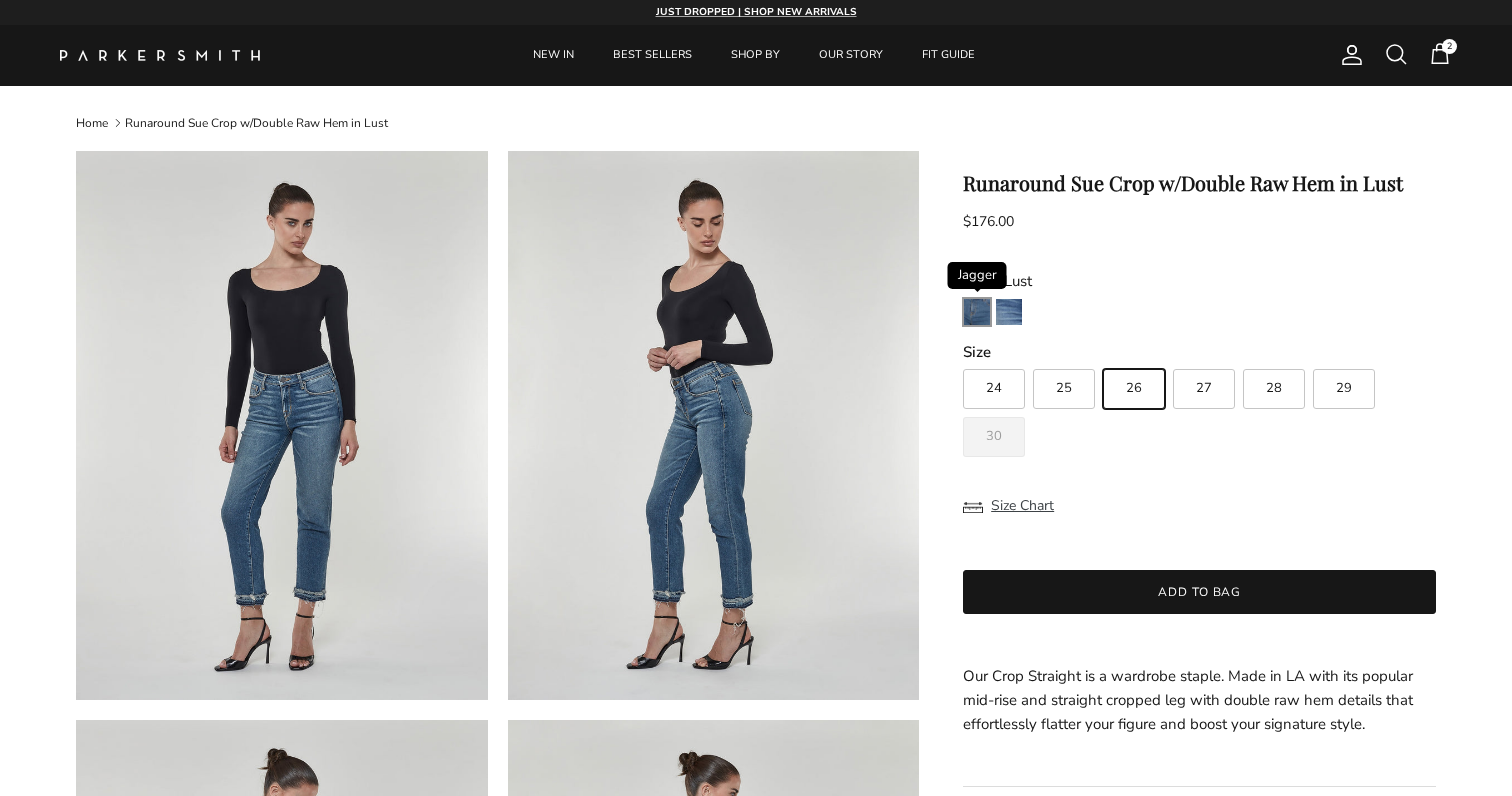 click at bounding box center [977, 312] 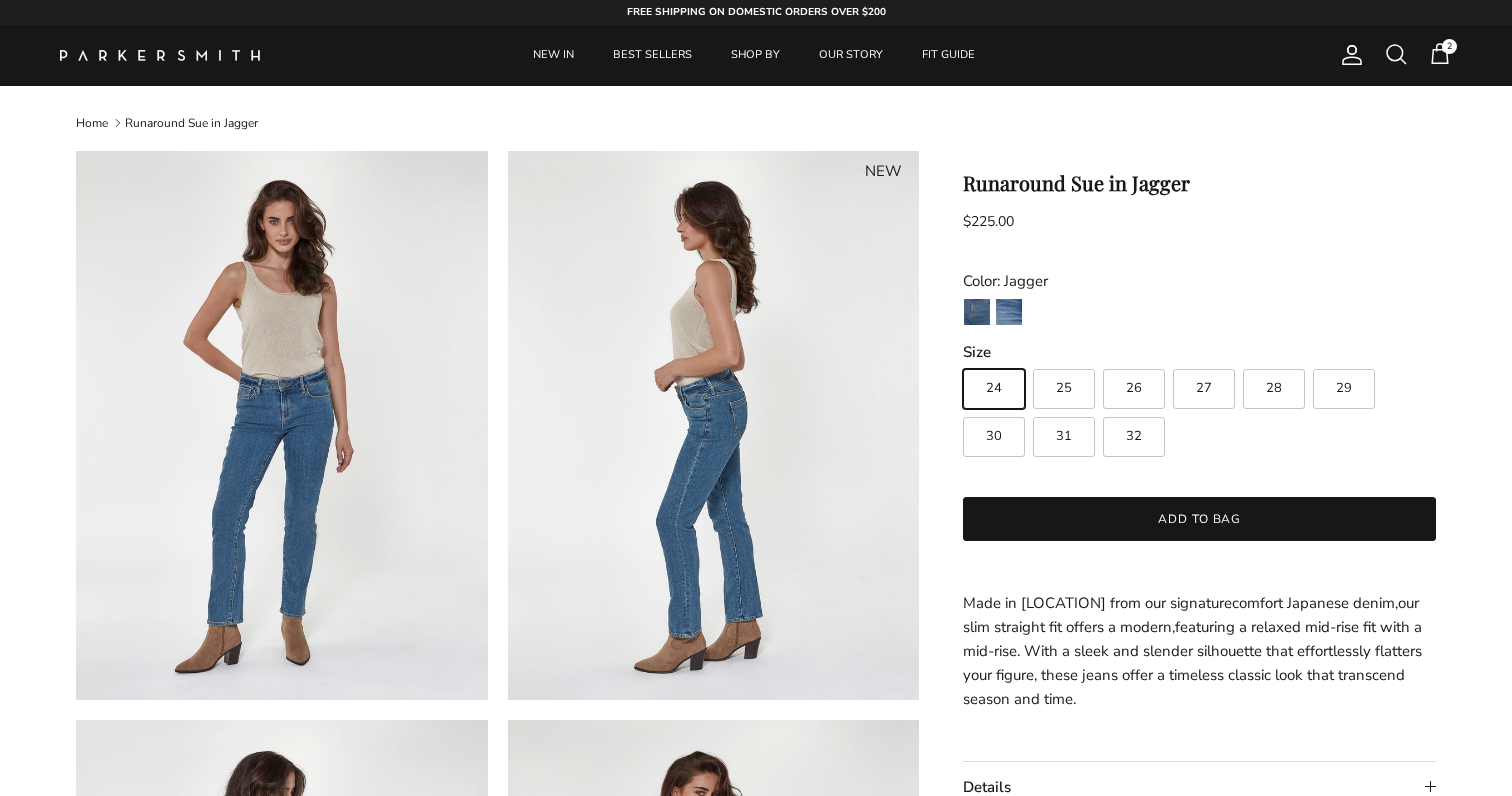 scroll, scrollTop: 0, scrollLeft: 0, axis: both 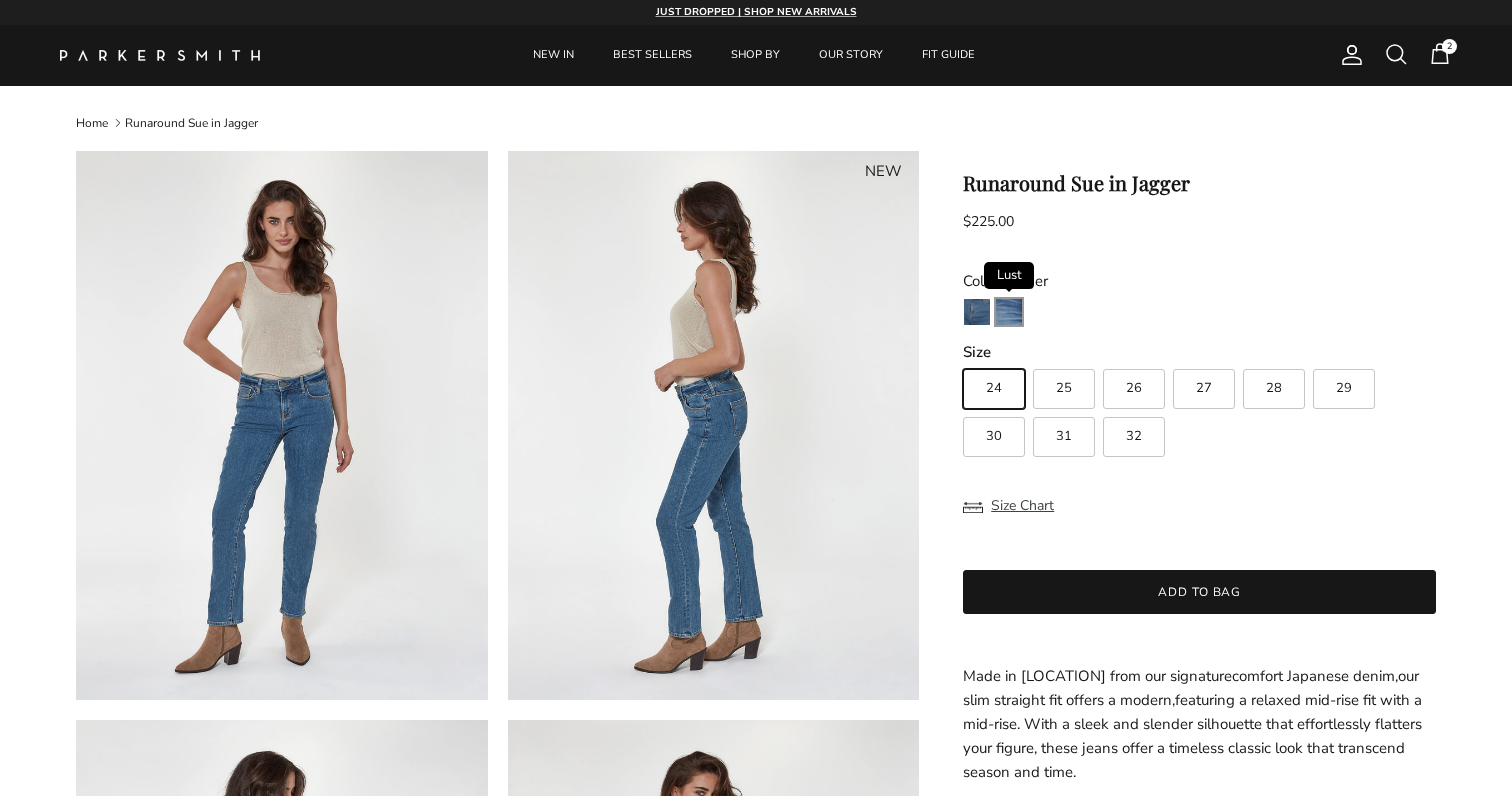 click at bounding box center (1009, 312) 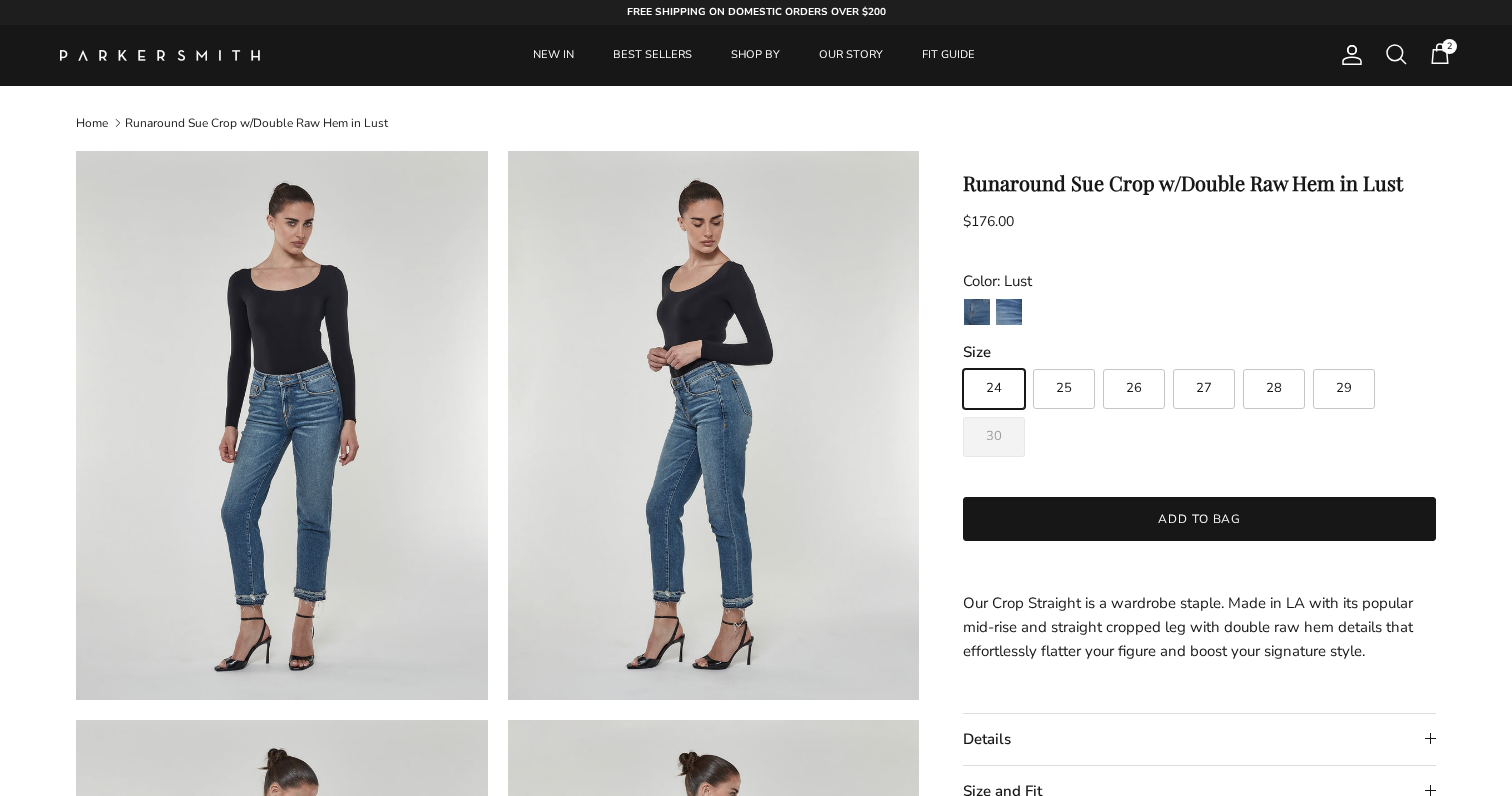 scroll, scrollTop: 0, scrollLeft: 0, axis: both 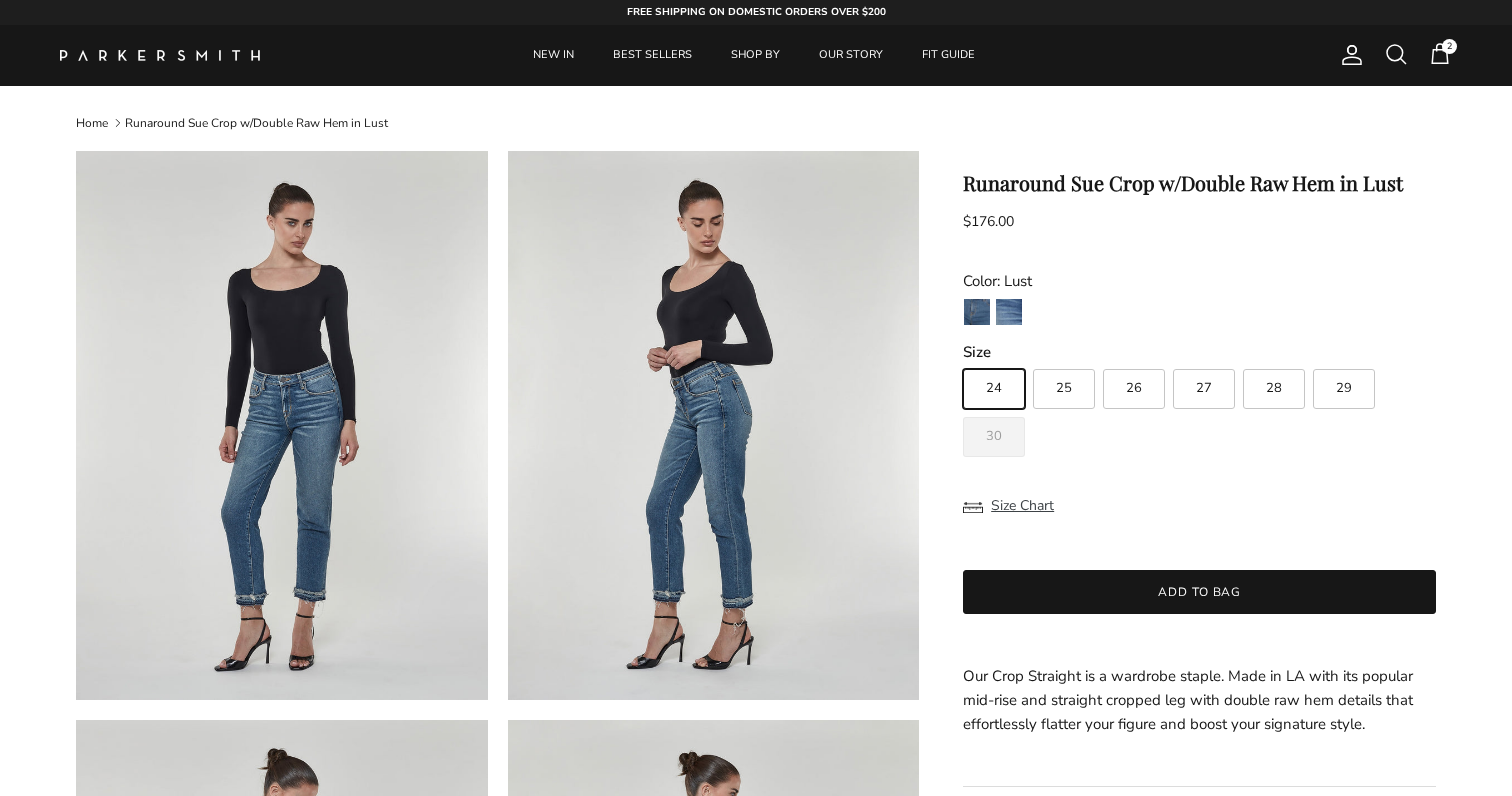 click on "26" at bounding box center (1134, 388) 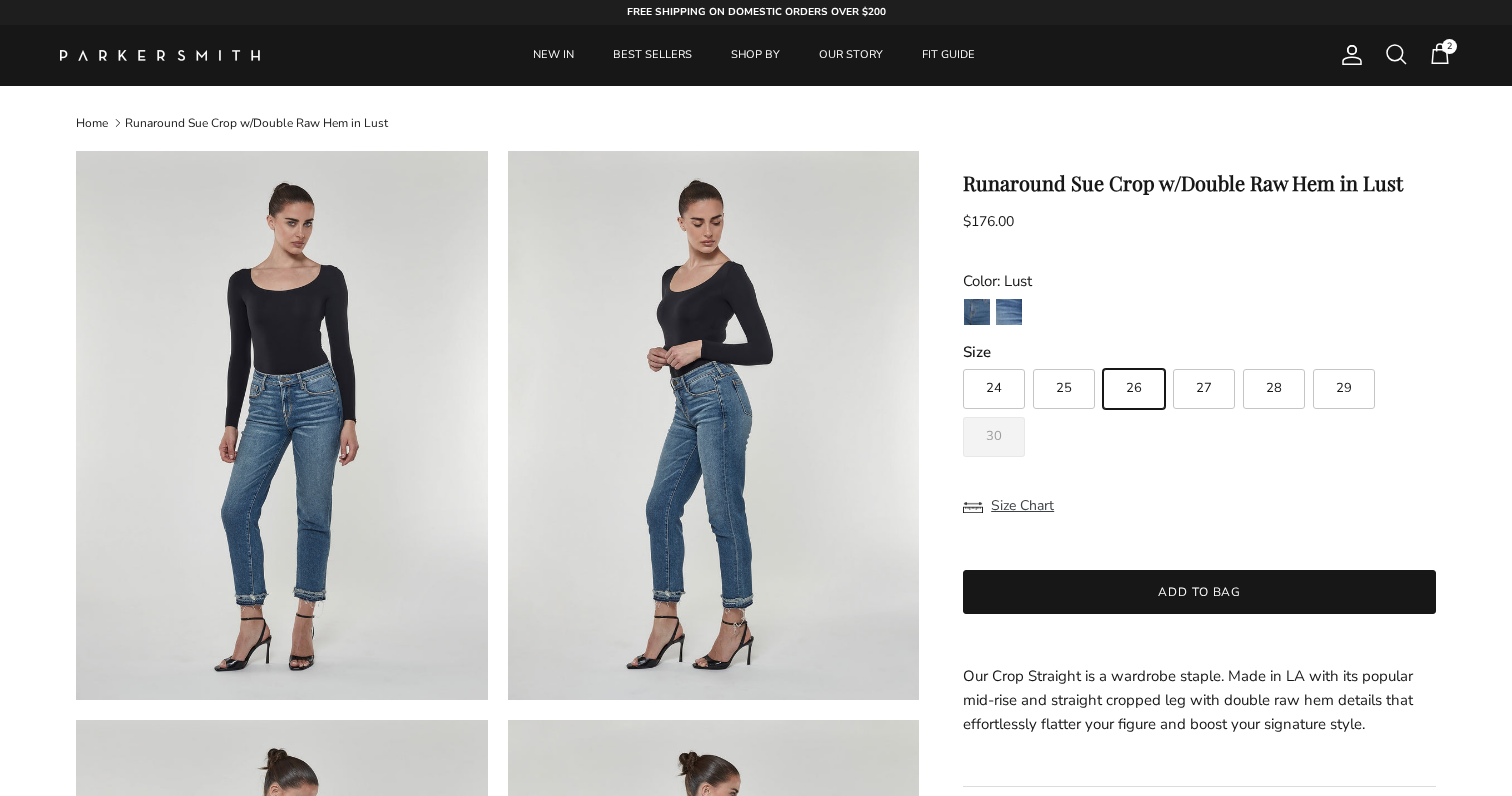 scroll, scrollTop: 0, scrollLeft: 0, axis: both 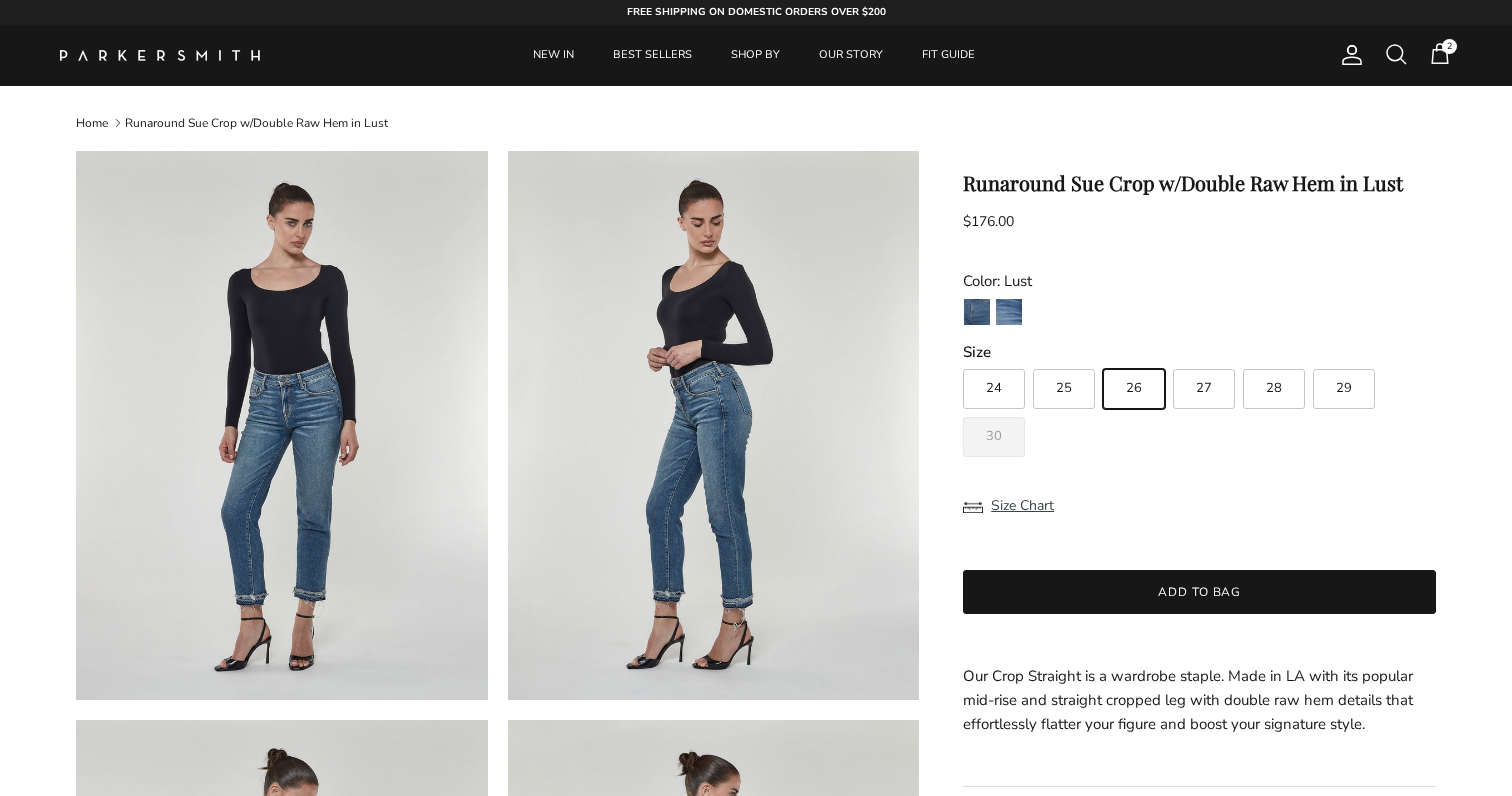 click on "2" at bounding box center [1440, 54] 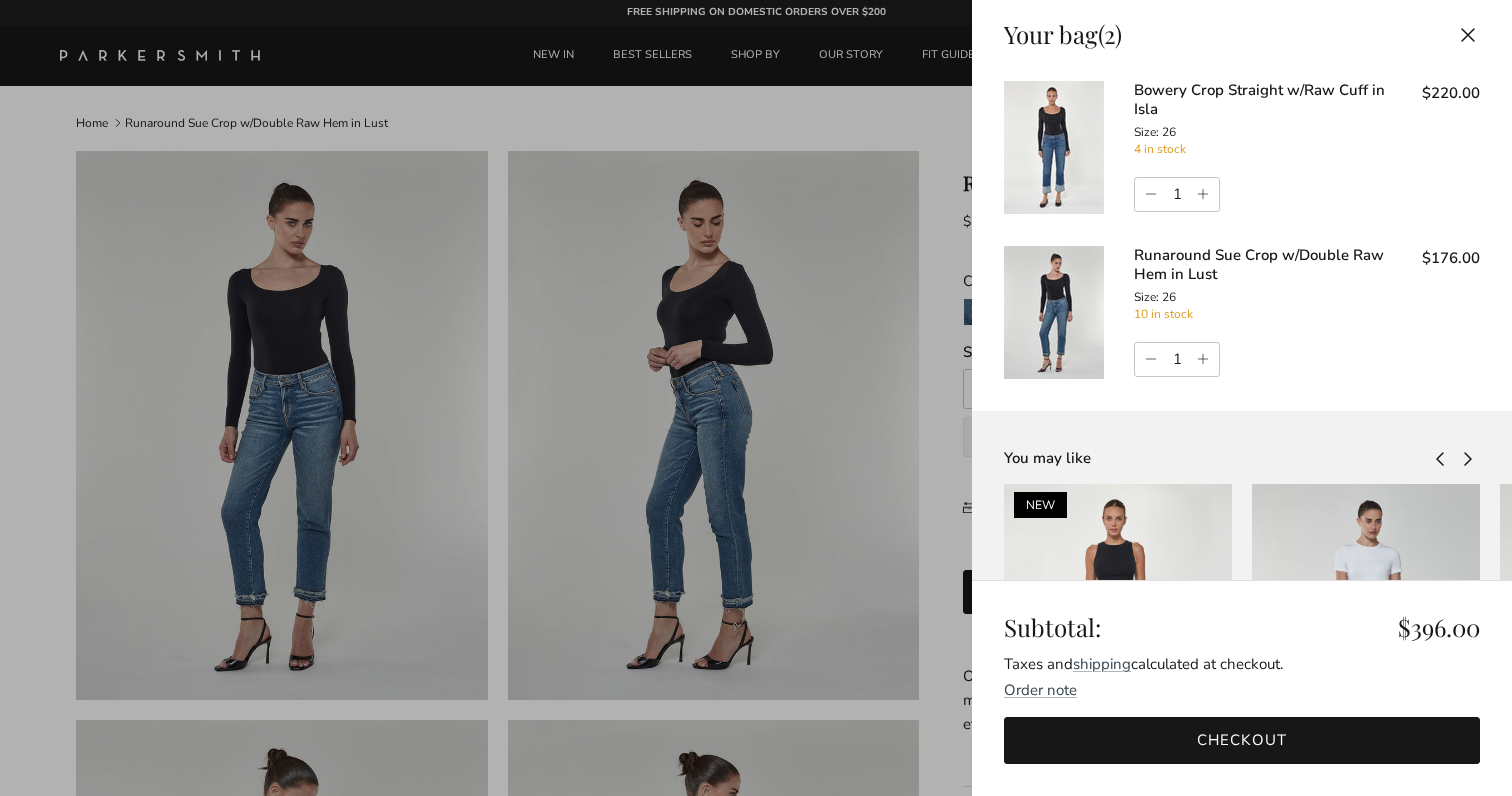 click at bounding box center (1054, 147) 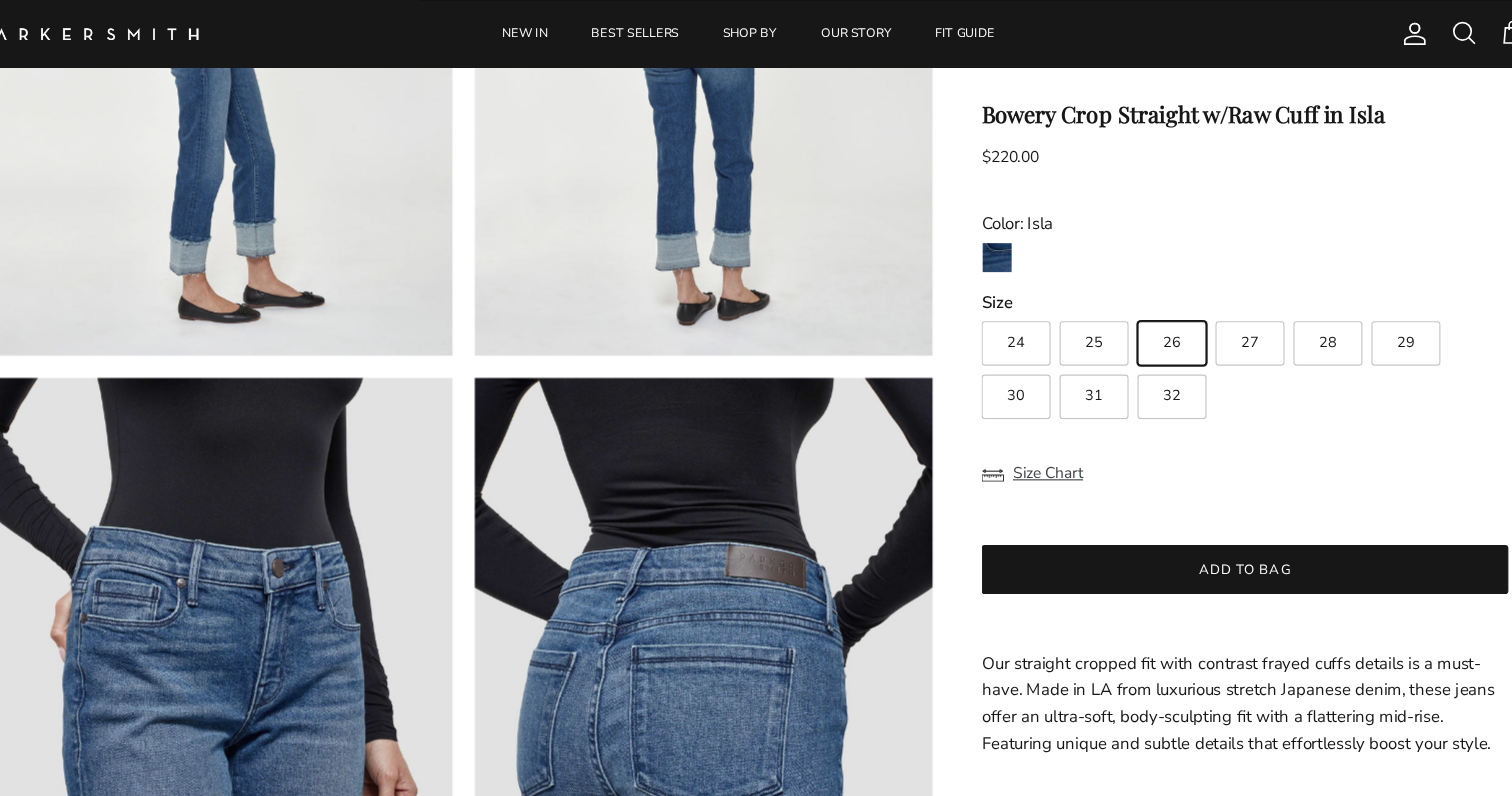 scroll, scrollTop: 119, scrollLeft: 0, axis: vertical 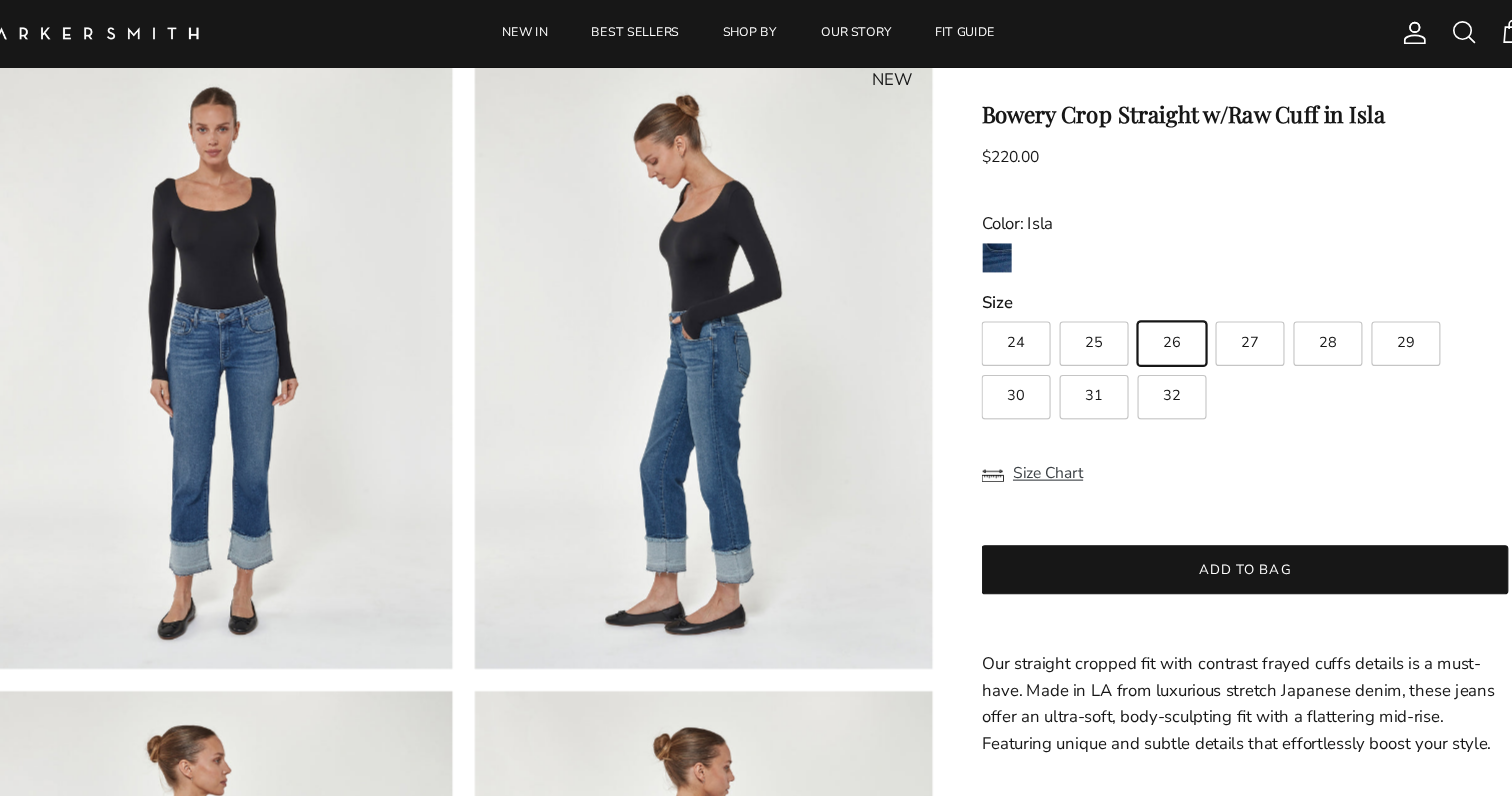 drag, startPoint x: 1257, startPoint y: 129, endPoint x: 967, endPoint y: 194, distance: 297.19522 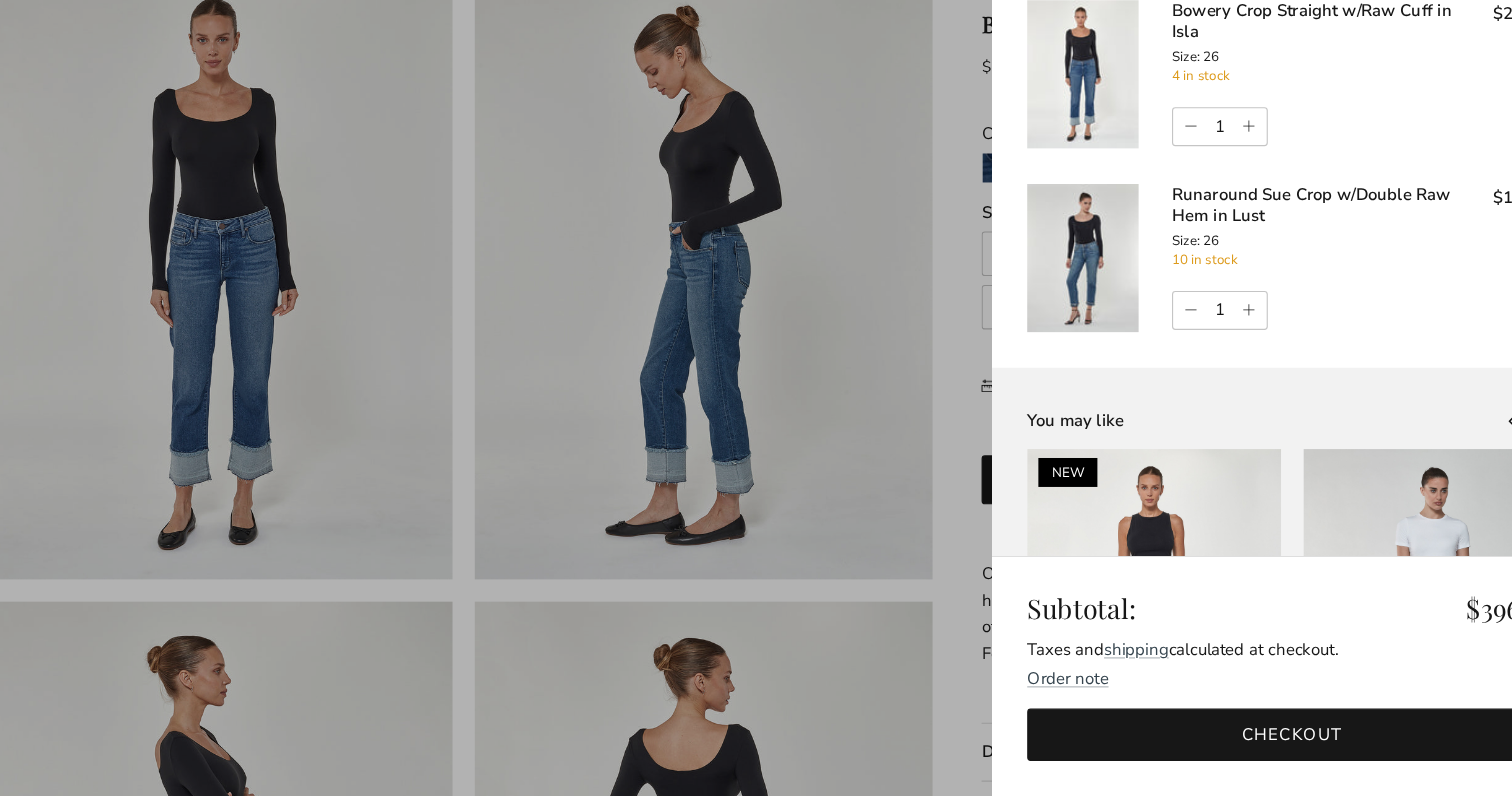 click on "Checkout" at bounding box center (1242, 740) 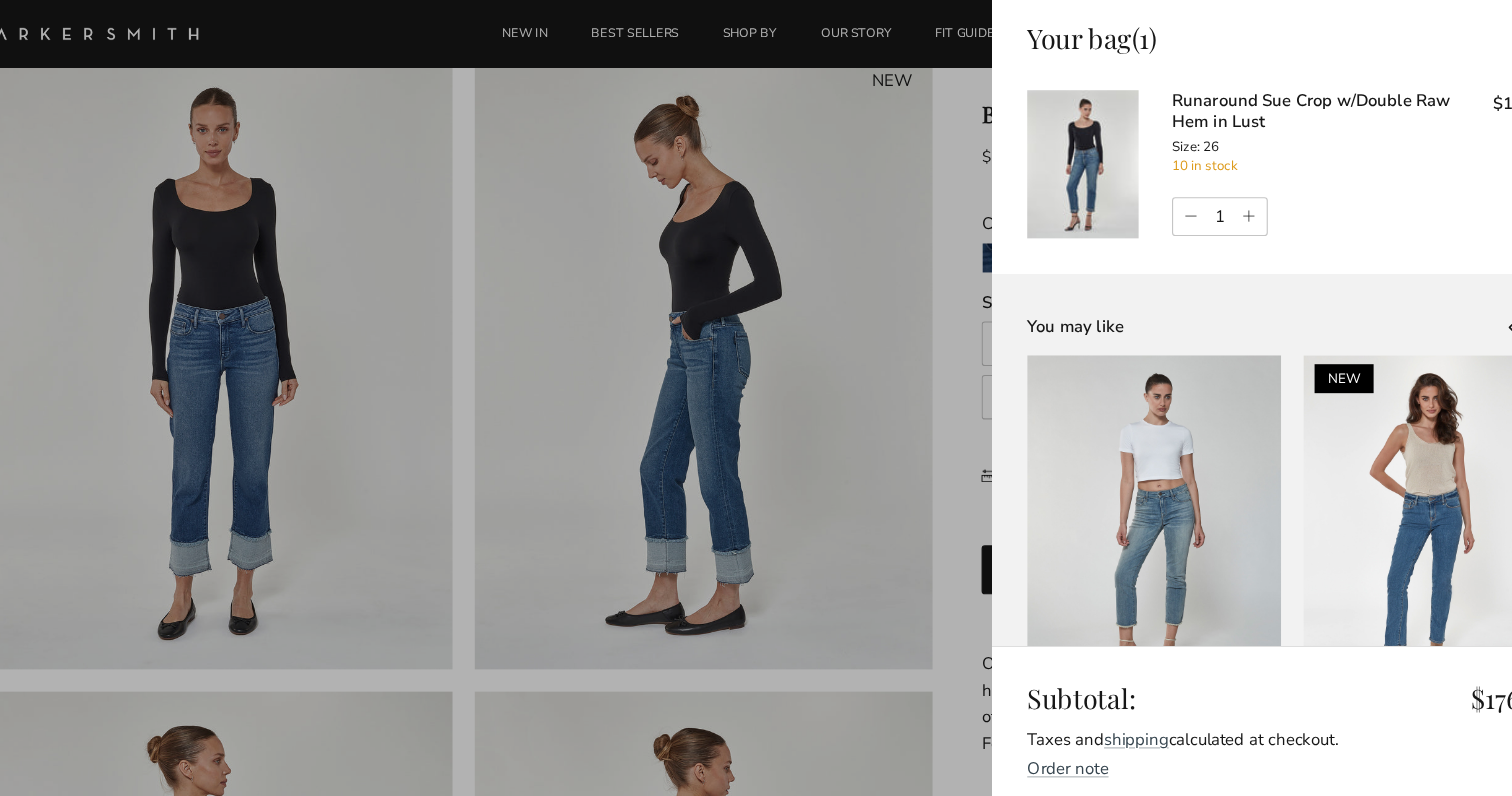 scroll, scrollTop: 0, scrollLeft: 0, axis: both 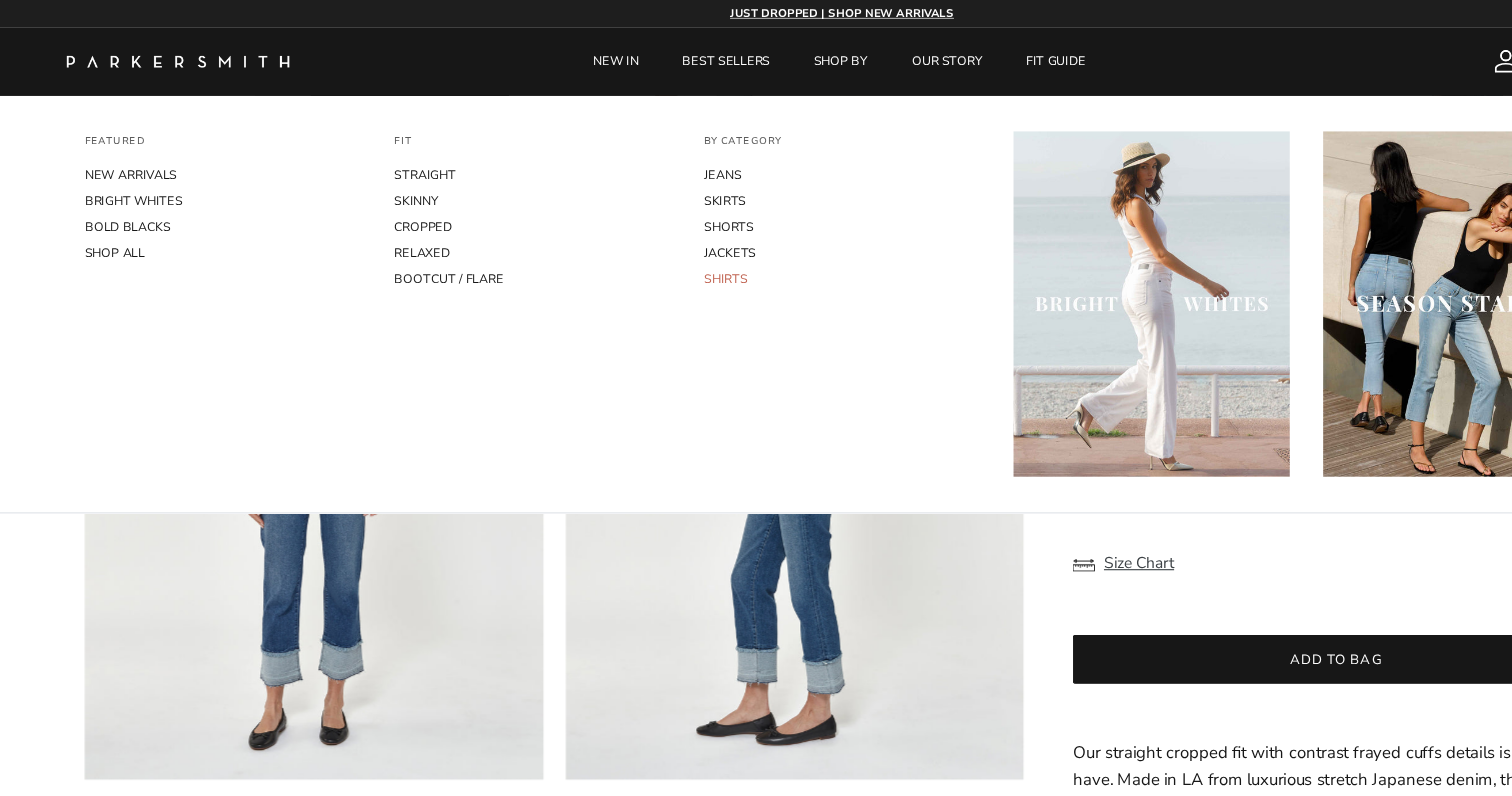 click on "SHIRTS" at bounding box center [756, 250] 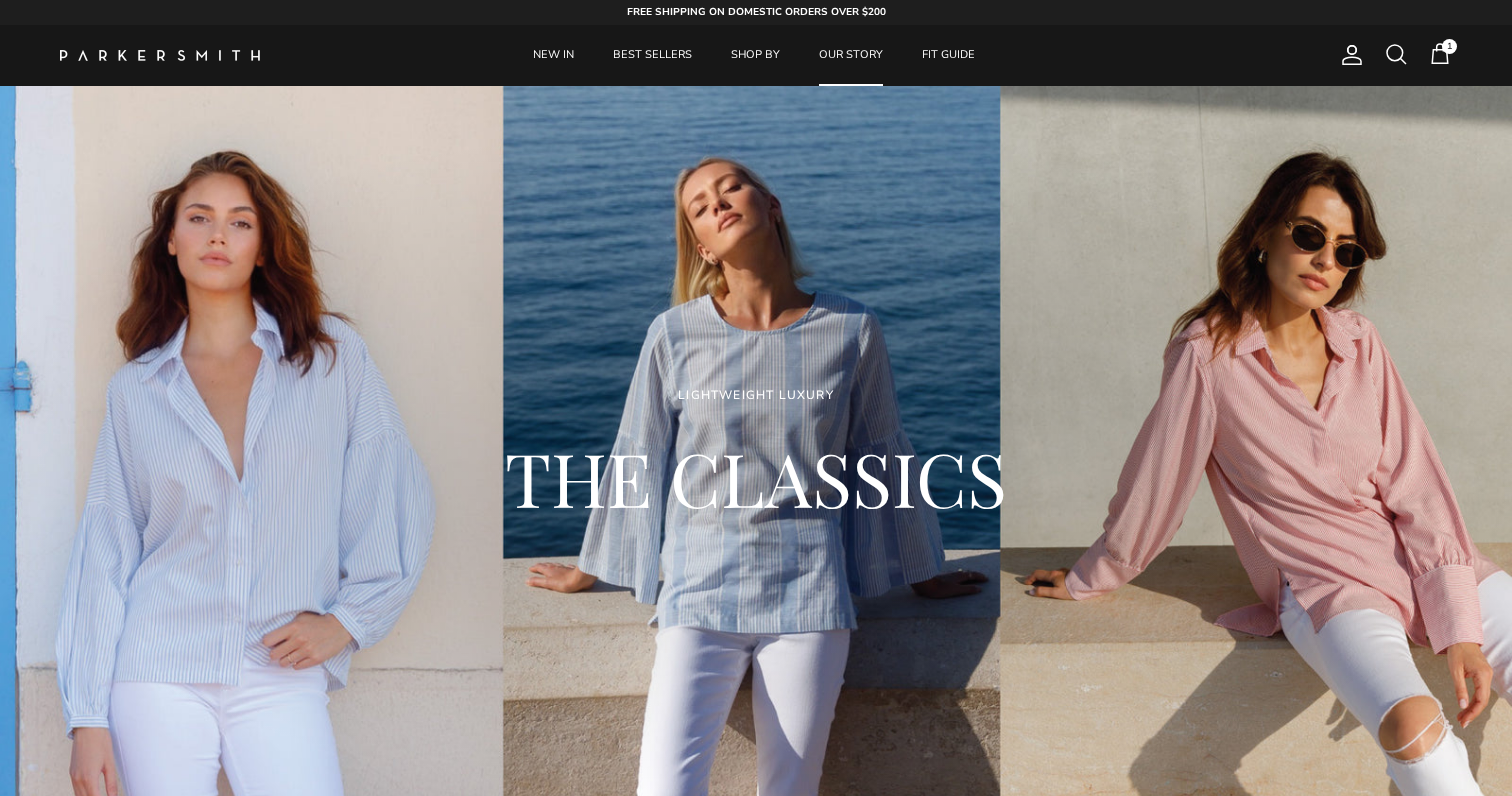 scroll, scrollTop: 0, scrollLeft: 0, axis: both 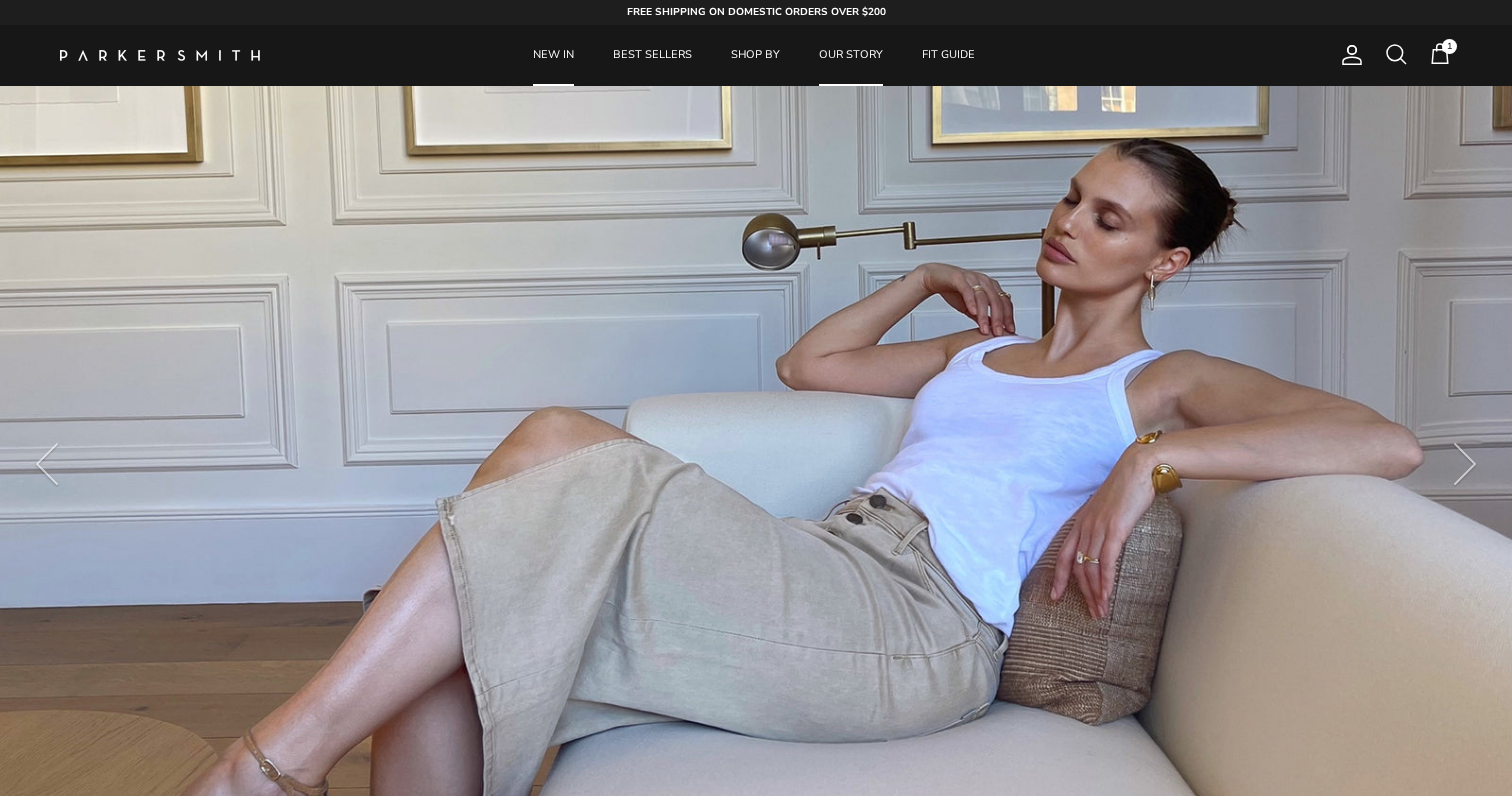 click on "NEW IN" at bounding box center (553, 55) 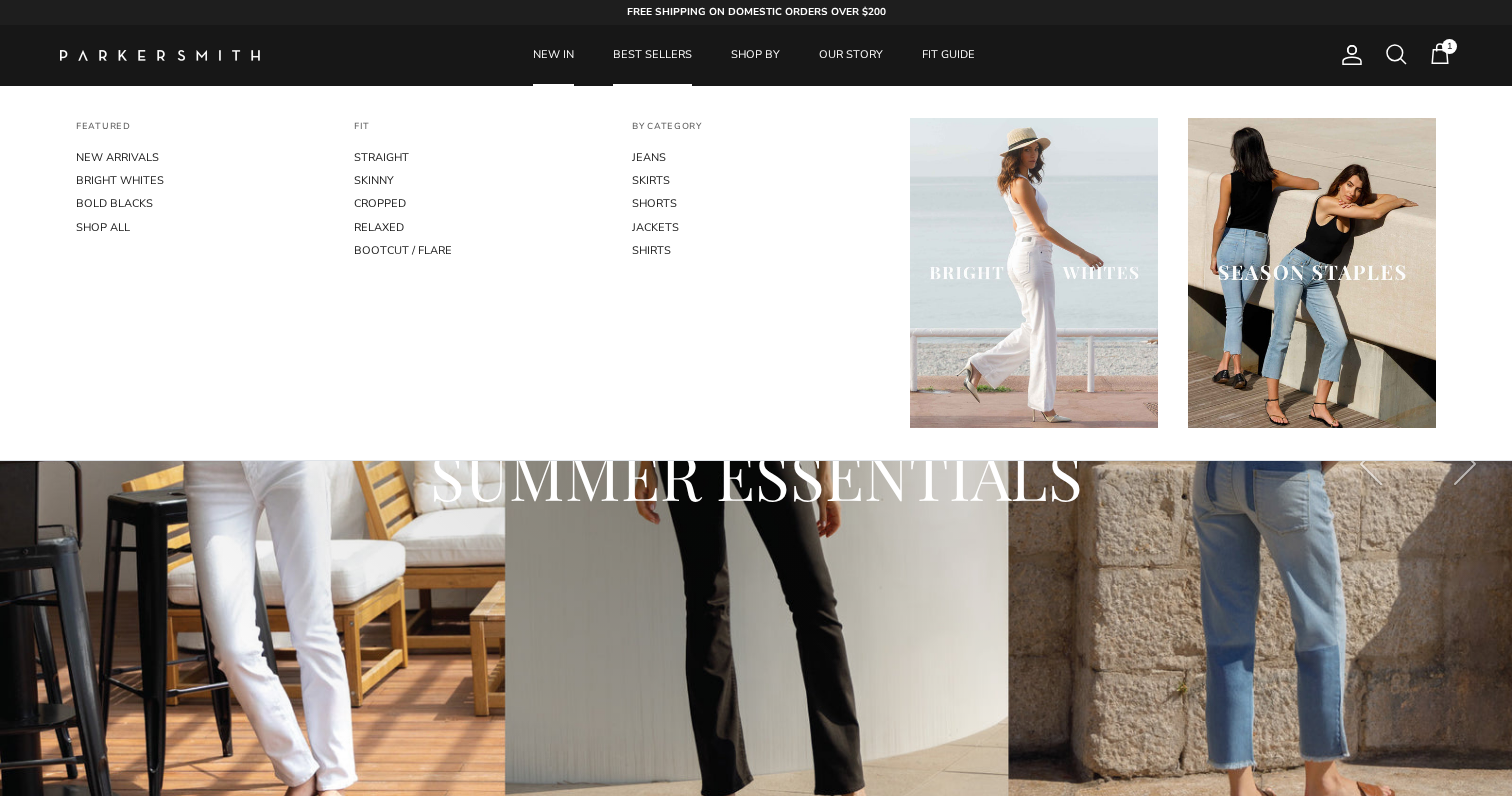 scroll, scrollTop: 0, scrollLeft: 0, axis: both 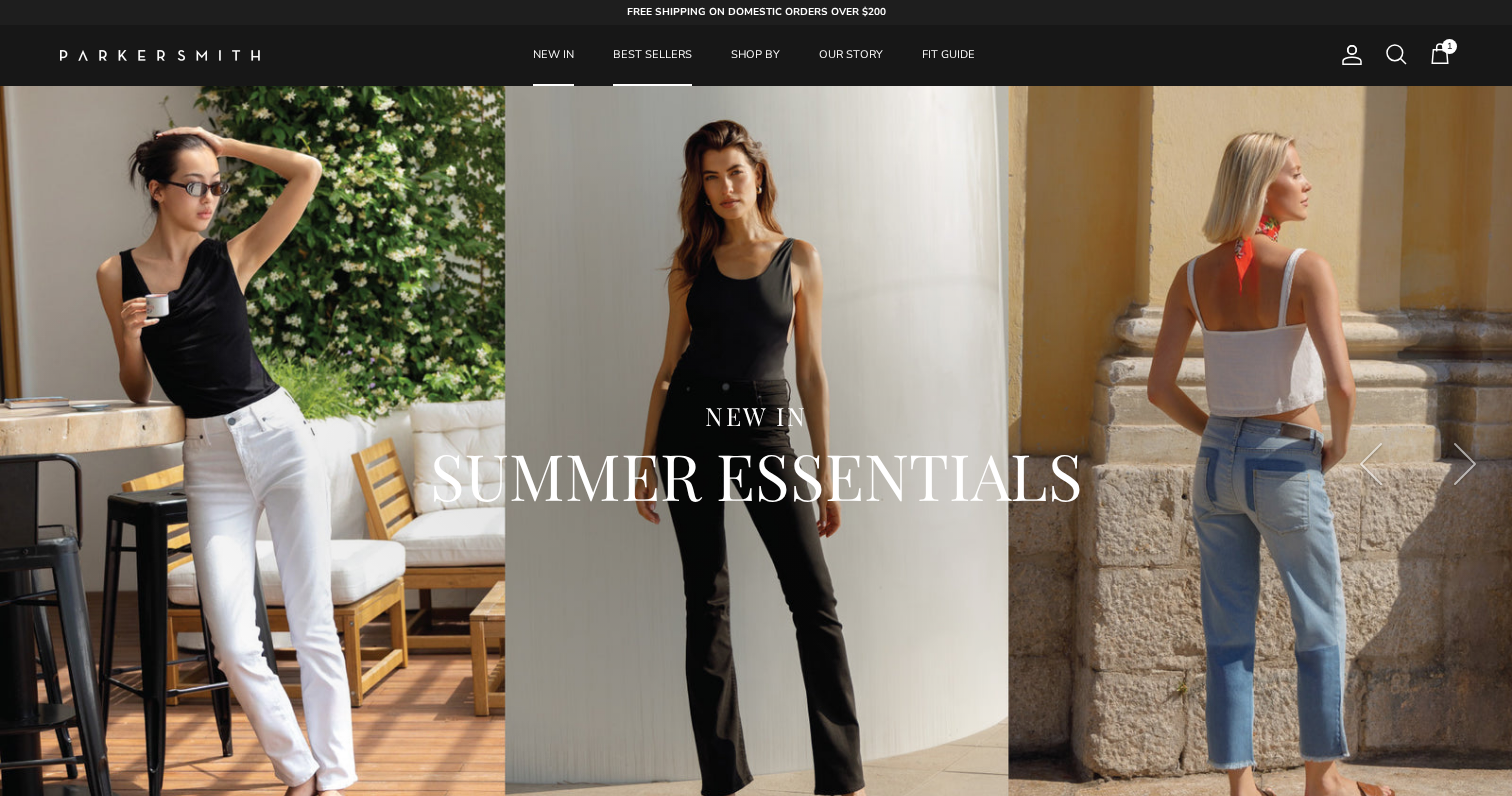 click on "BEST SELLERS" at bounding box center [652, 55] 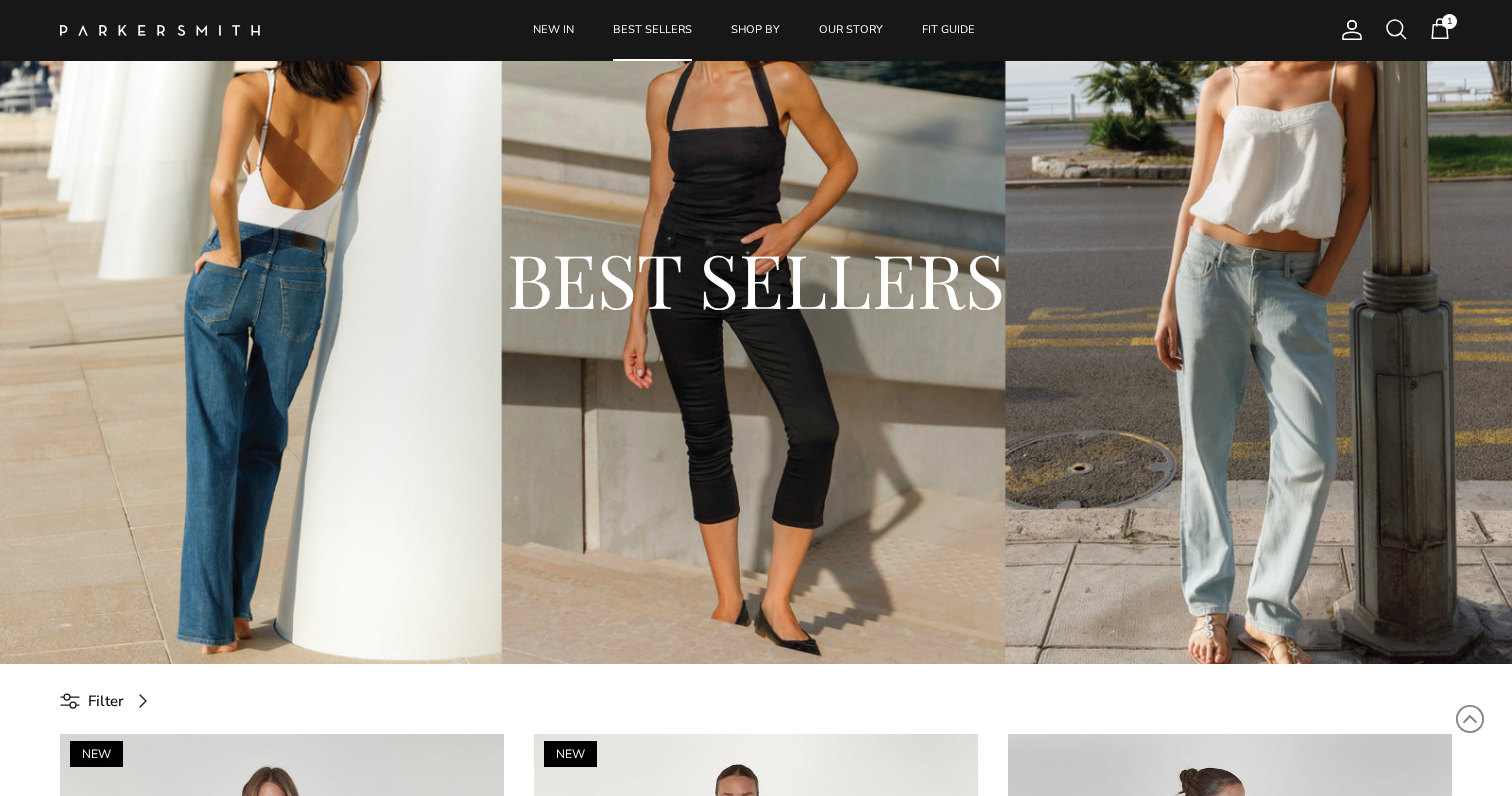scroll, scrollTop: 167, scrollLeft: 0, axis: vertical 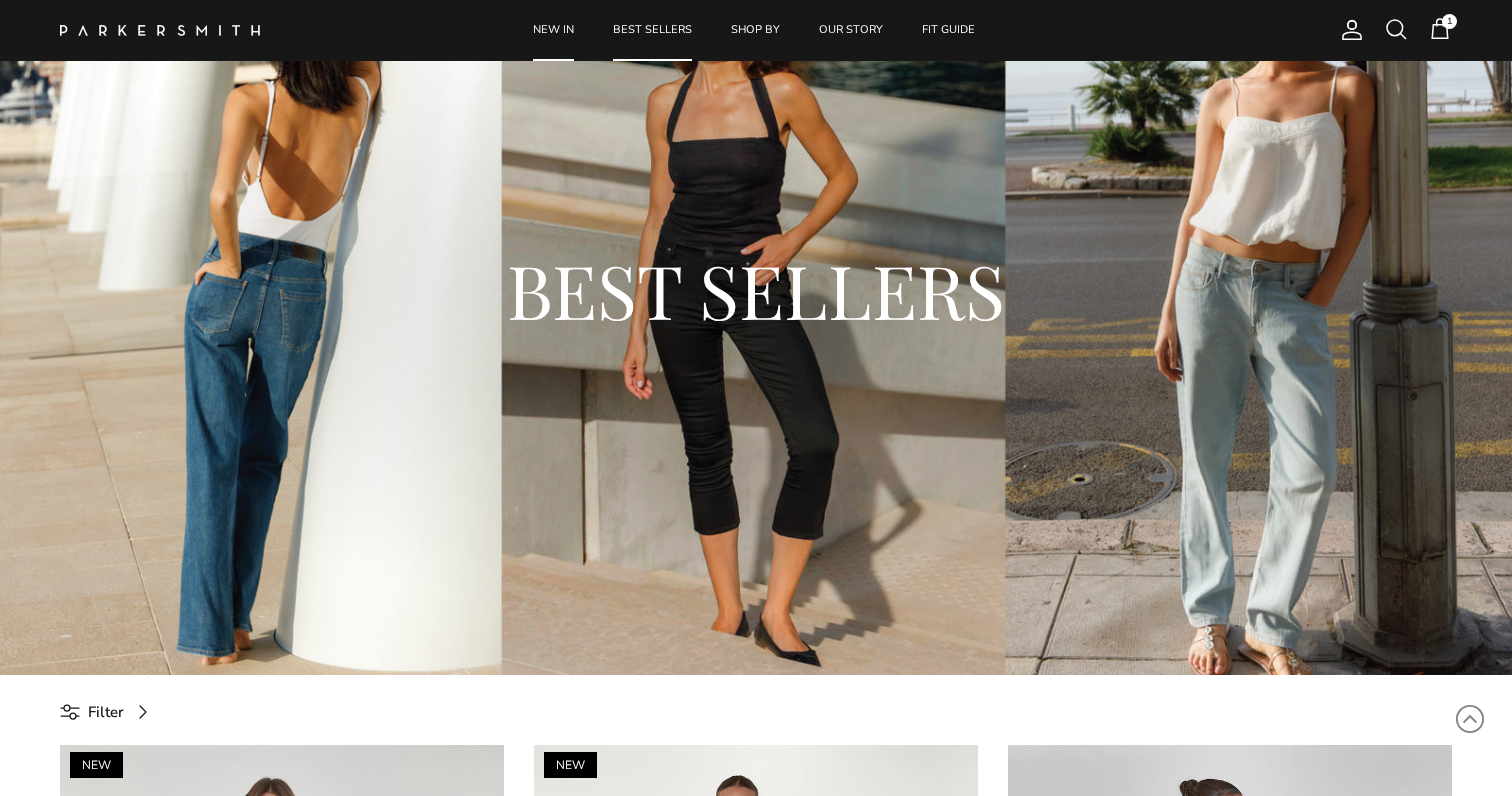 click on "NEW IN" at bounding box center (553, 30) 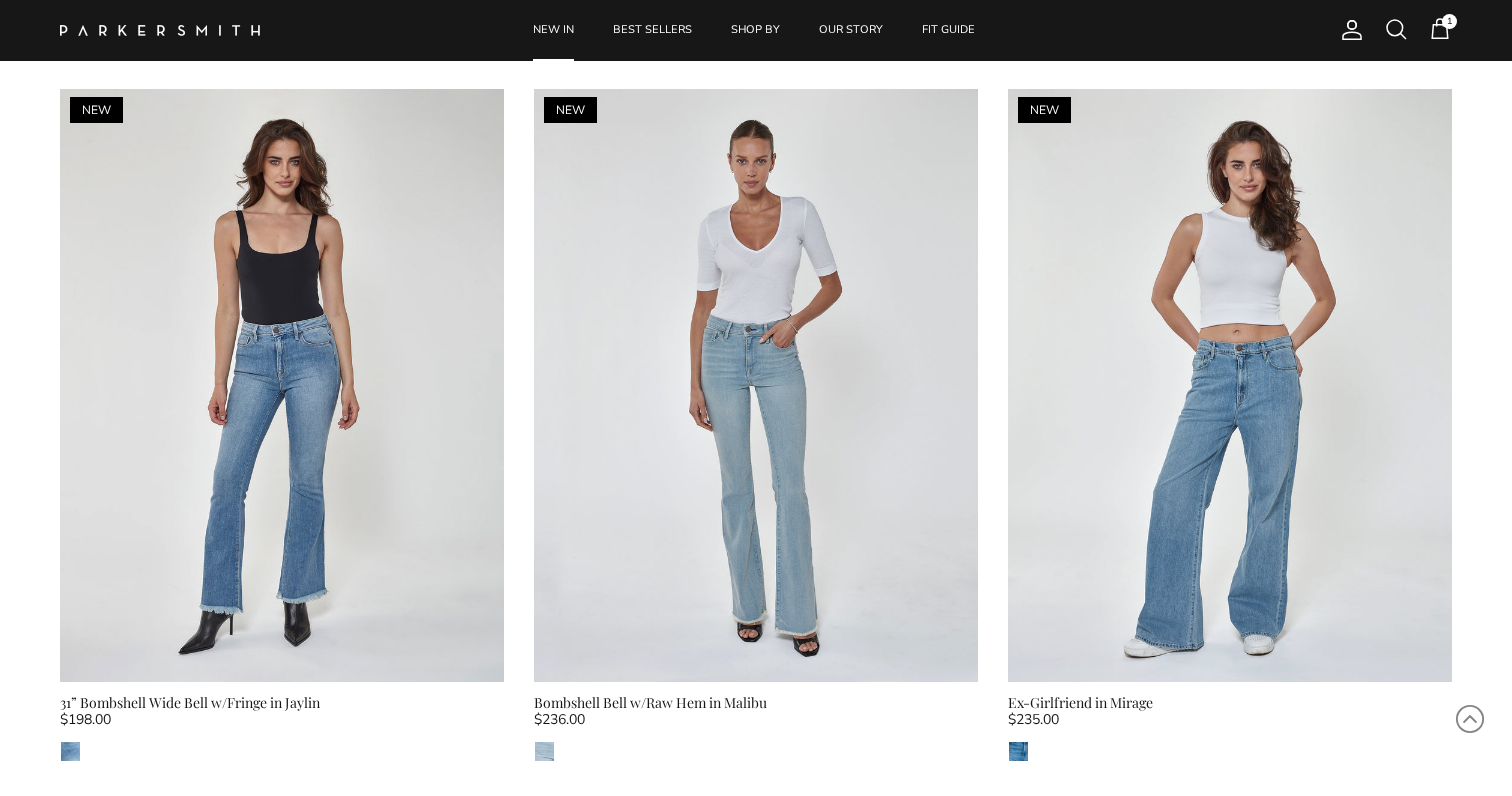 scroll, scrollTop: 1560, scrollLeft: 0, axis: vertical 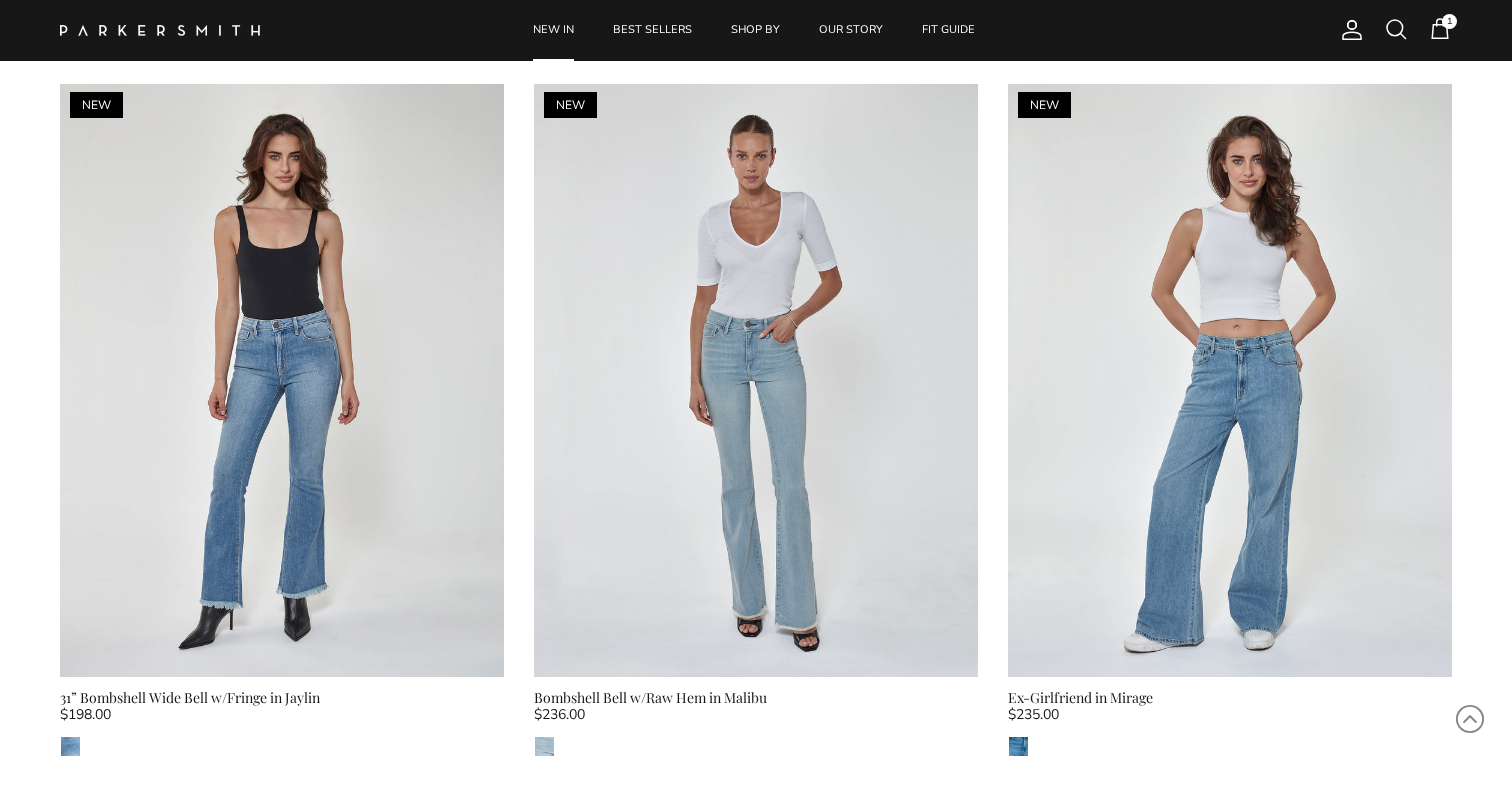 click on "1" at bounding box center [1440, 29] 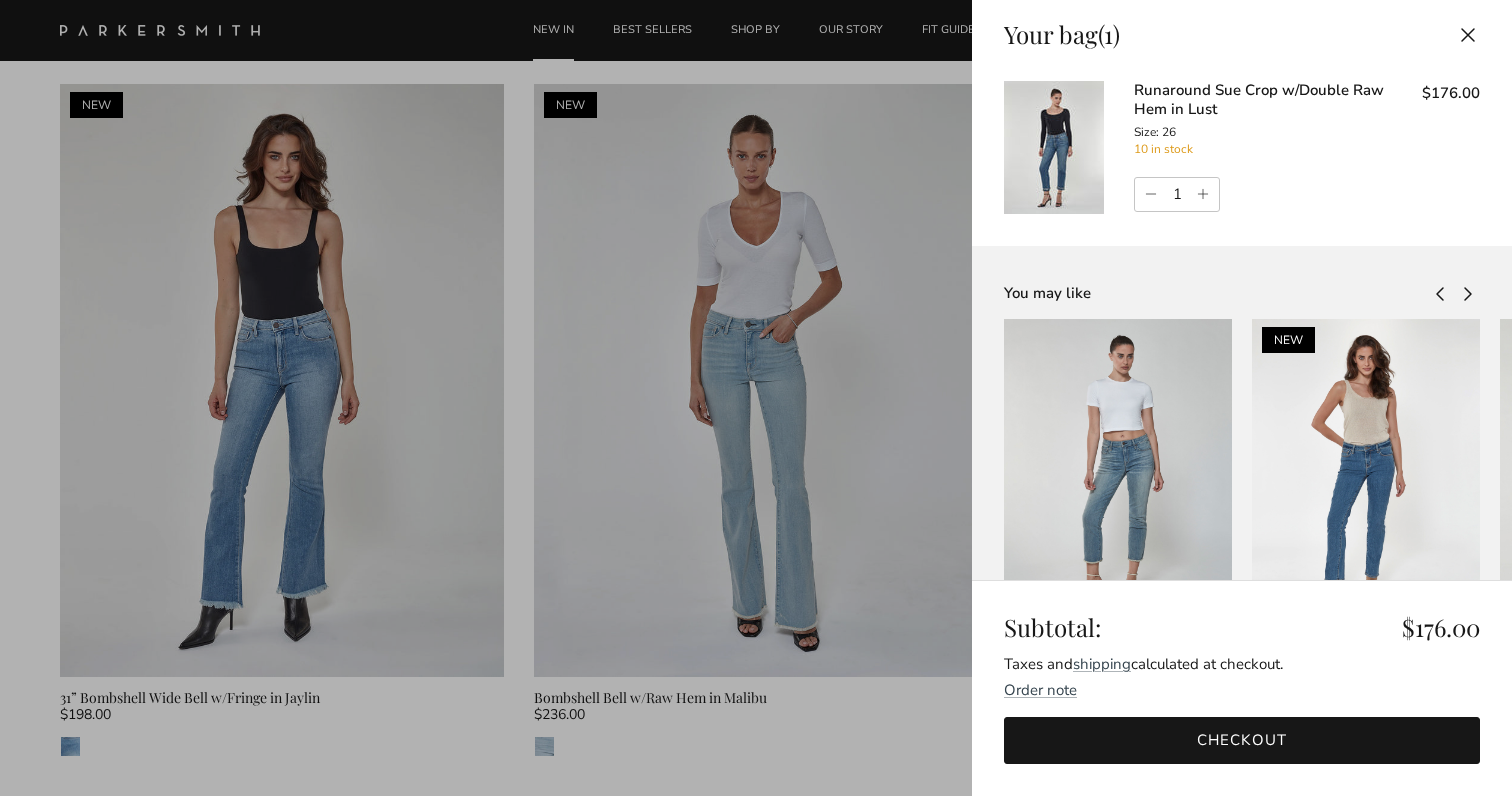 click on "Checkout" at bounding box center [1242, 740] 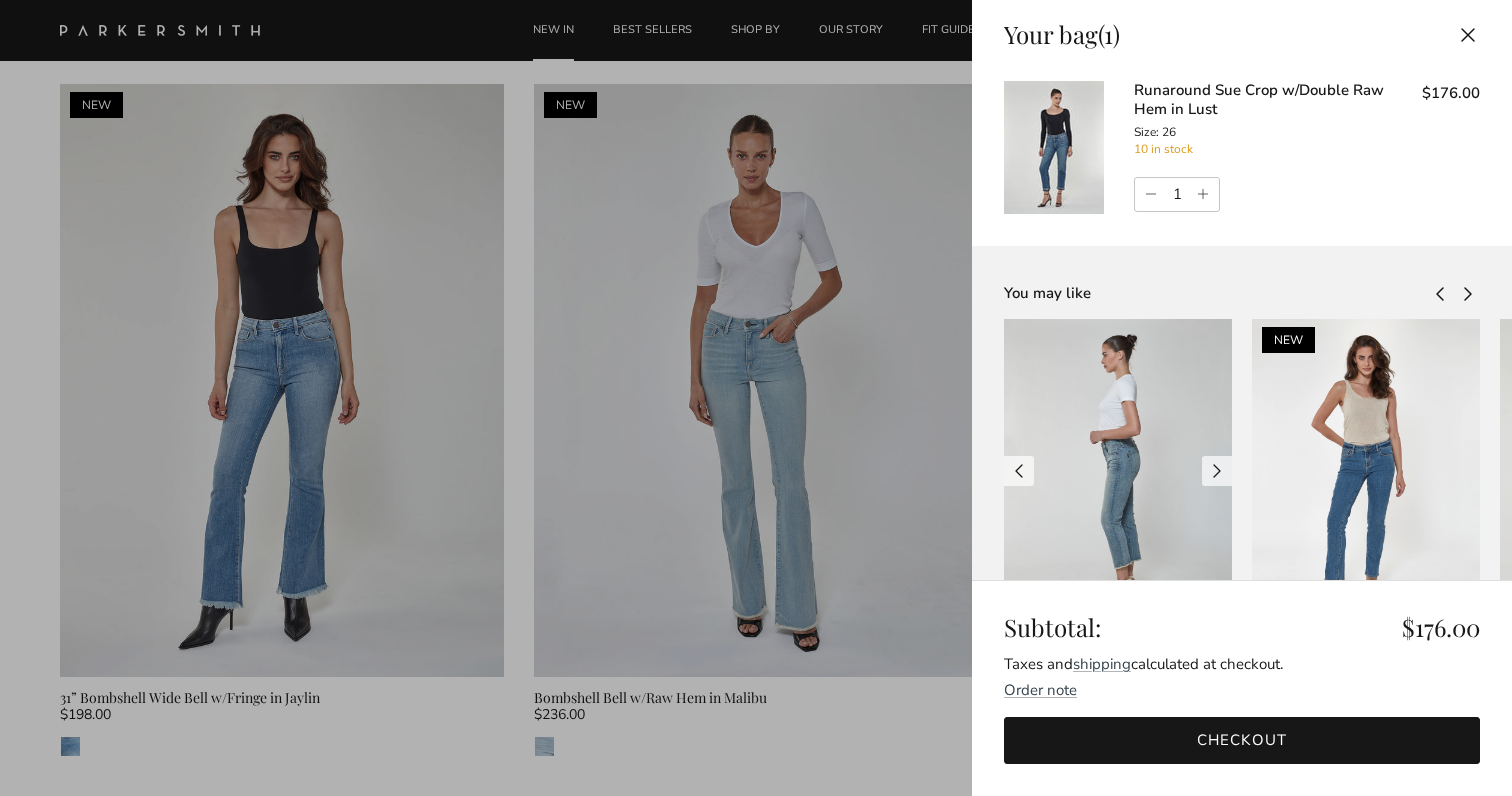 scroll, scrollTop: 0, scrollLeft: 0, axis: both 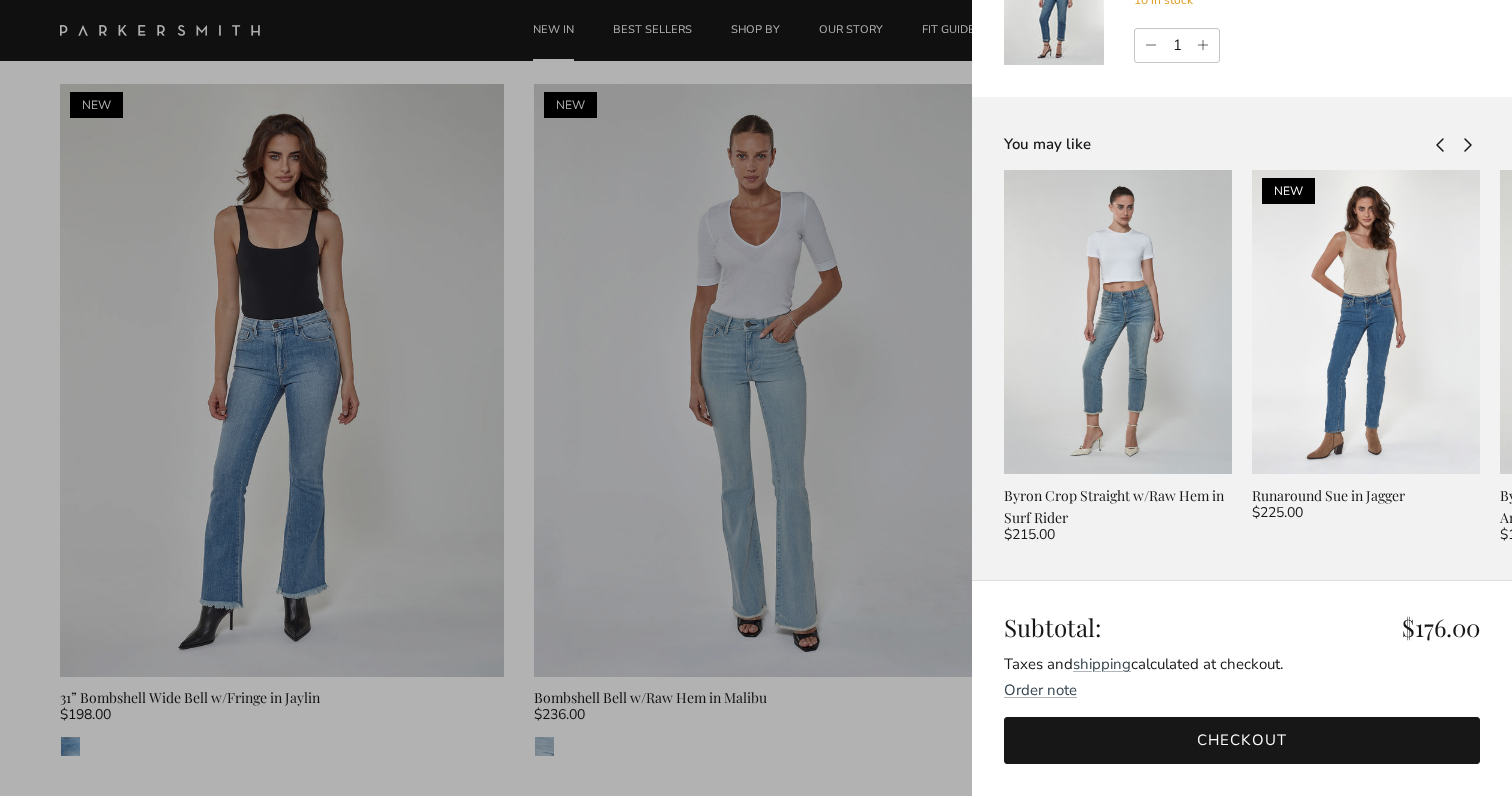click at bounding box center [756, 398] 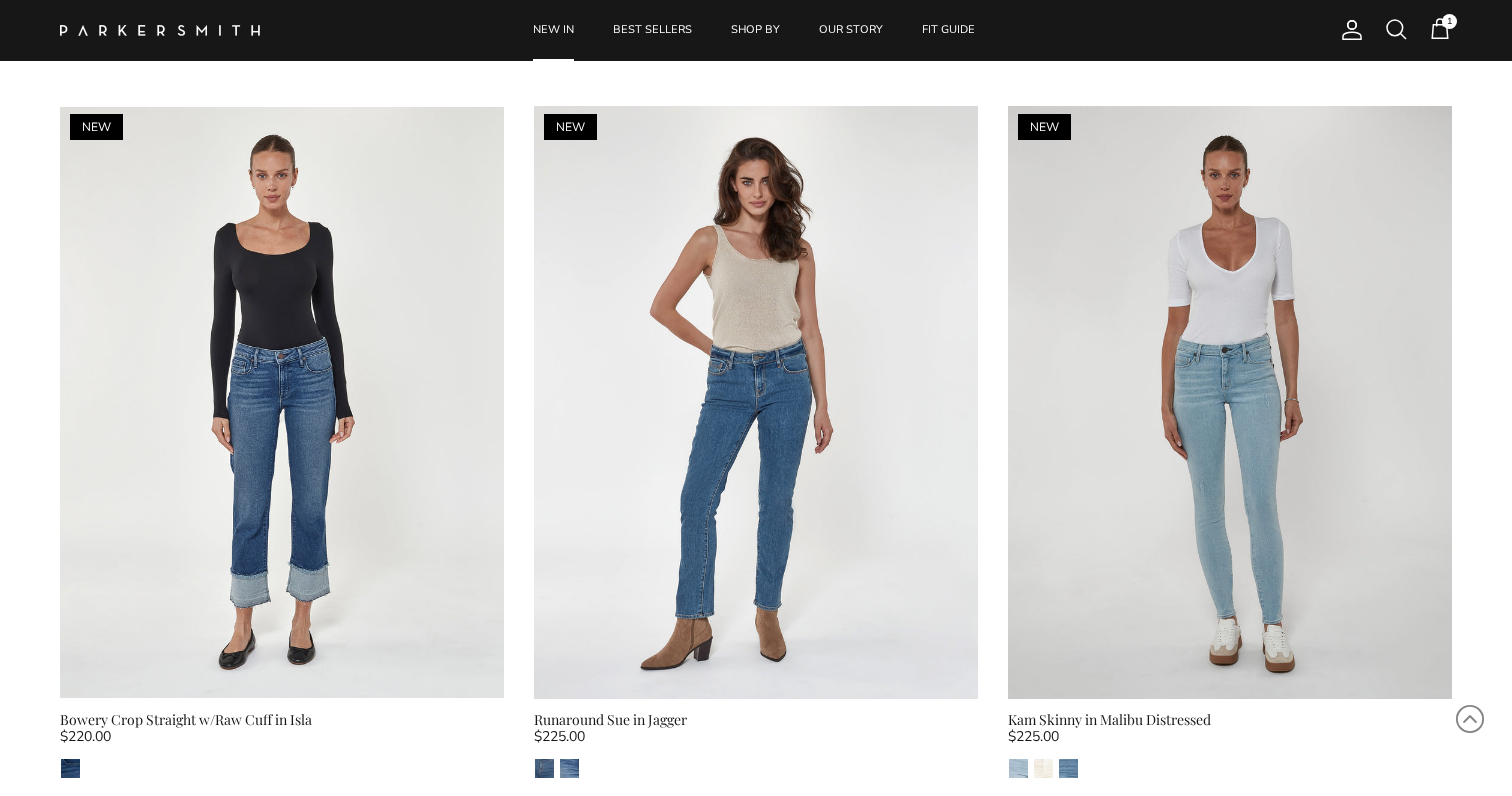 scroll, scrollTop: 2325, scrollLeft: 0, axis: vertical 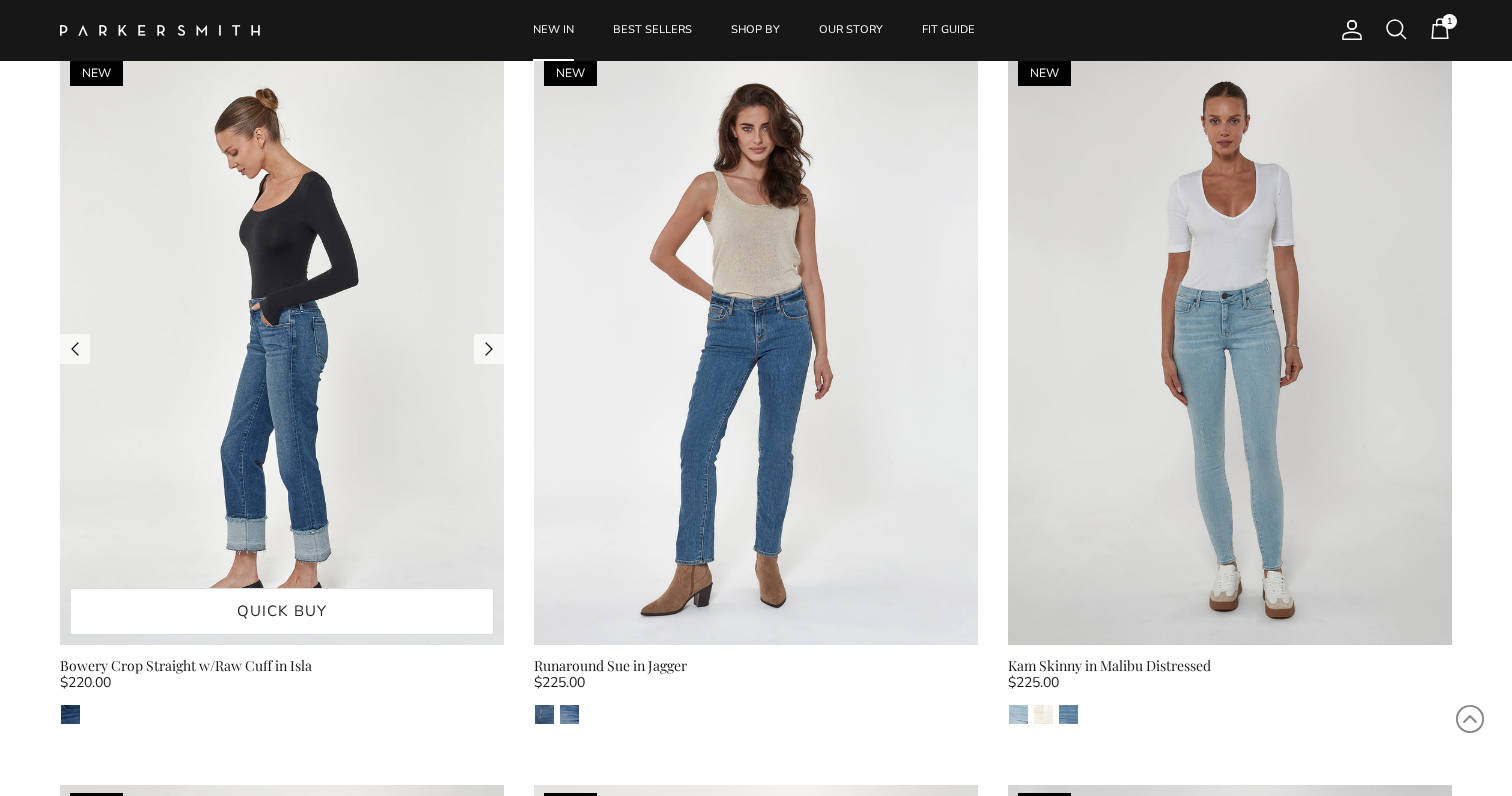 click at bounding box center [282, 348] 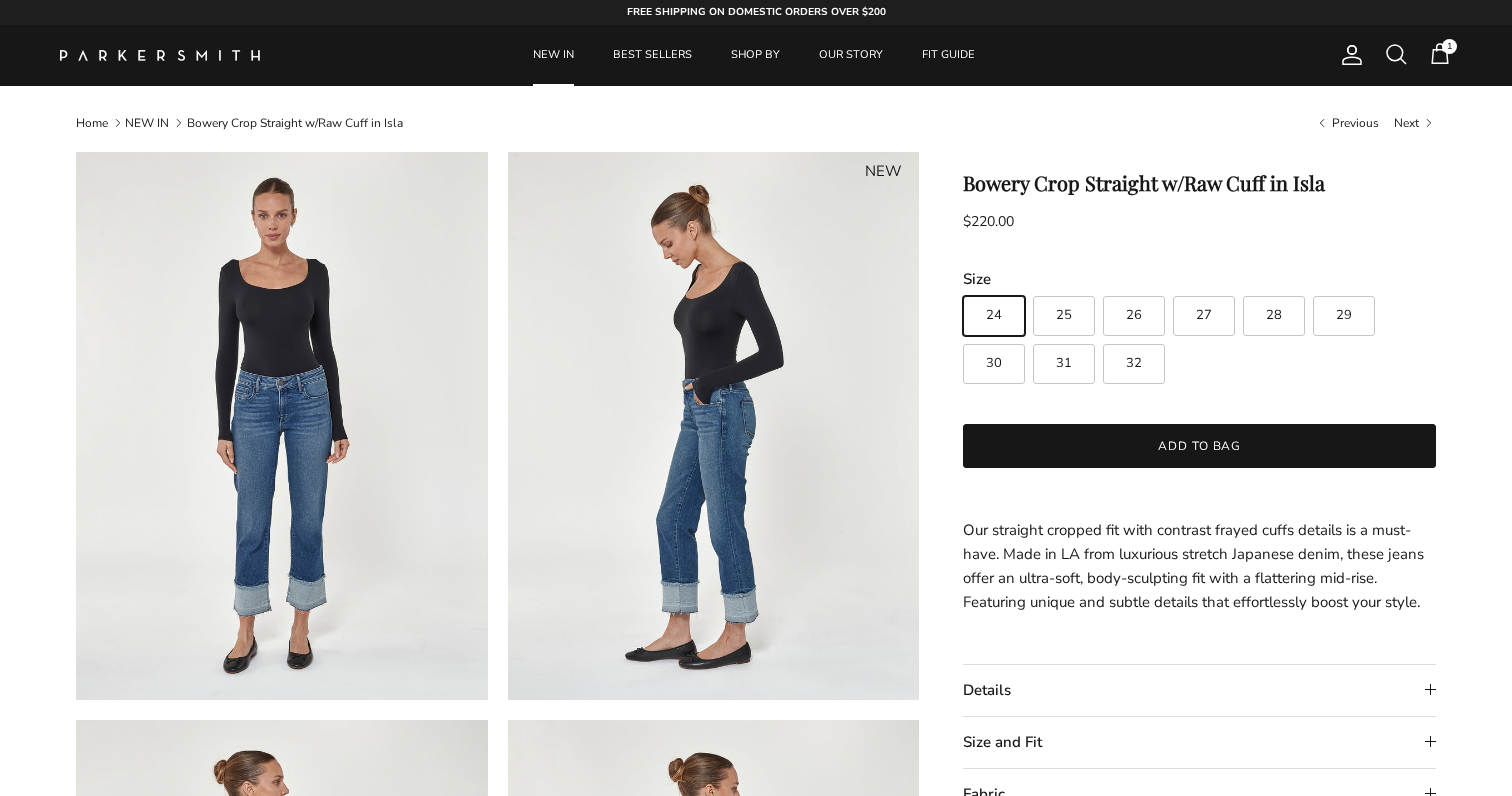 scroll, scrollTop: 0, scrollLeft: 0, axis: both 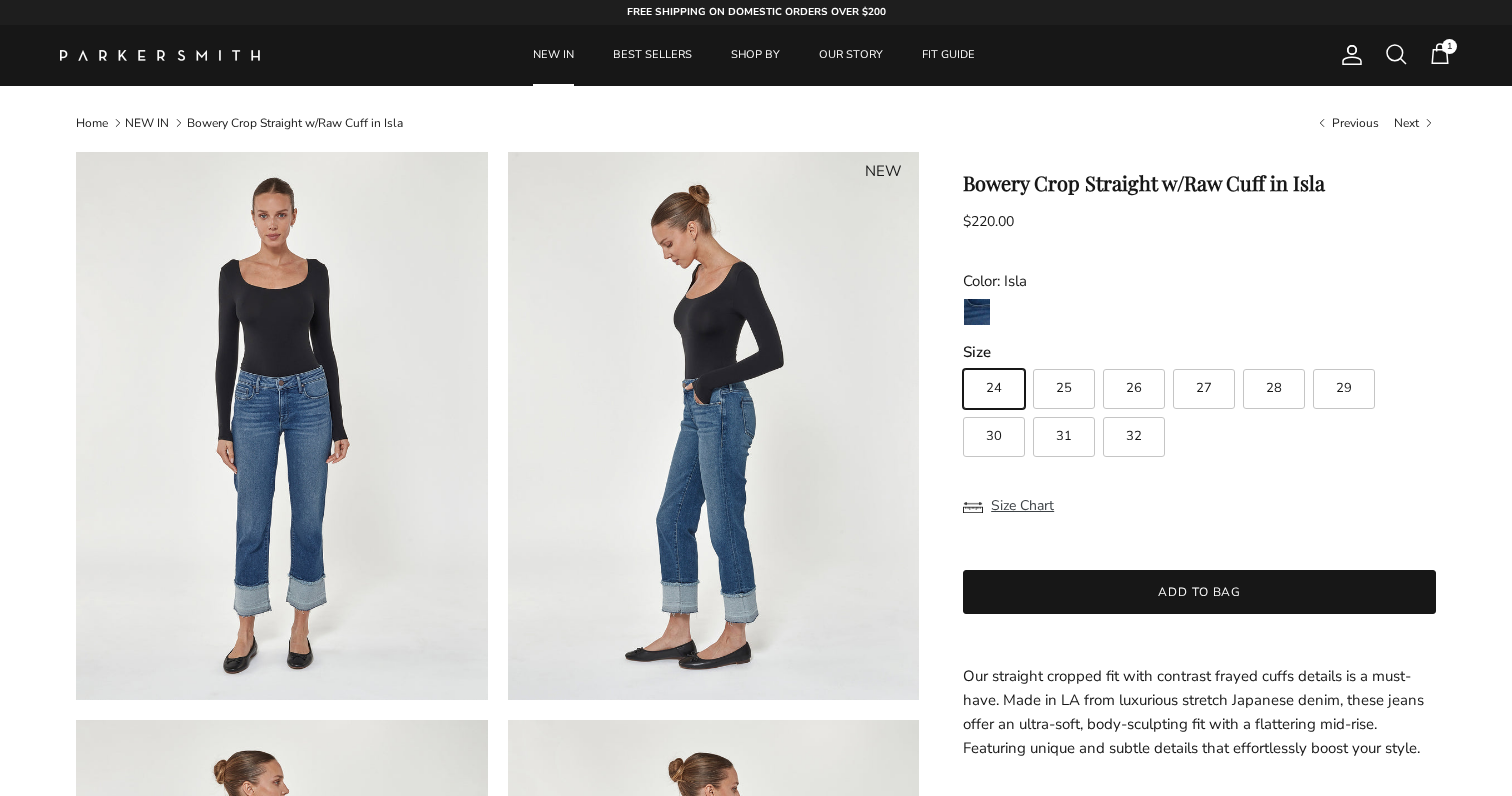 click on "26" at bounding box center (1134, 388) 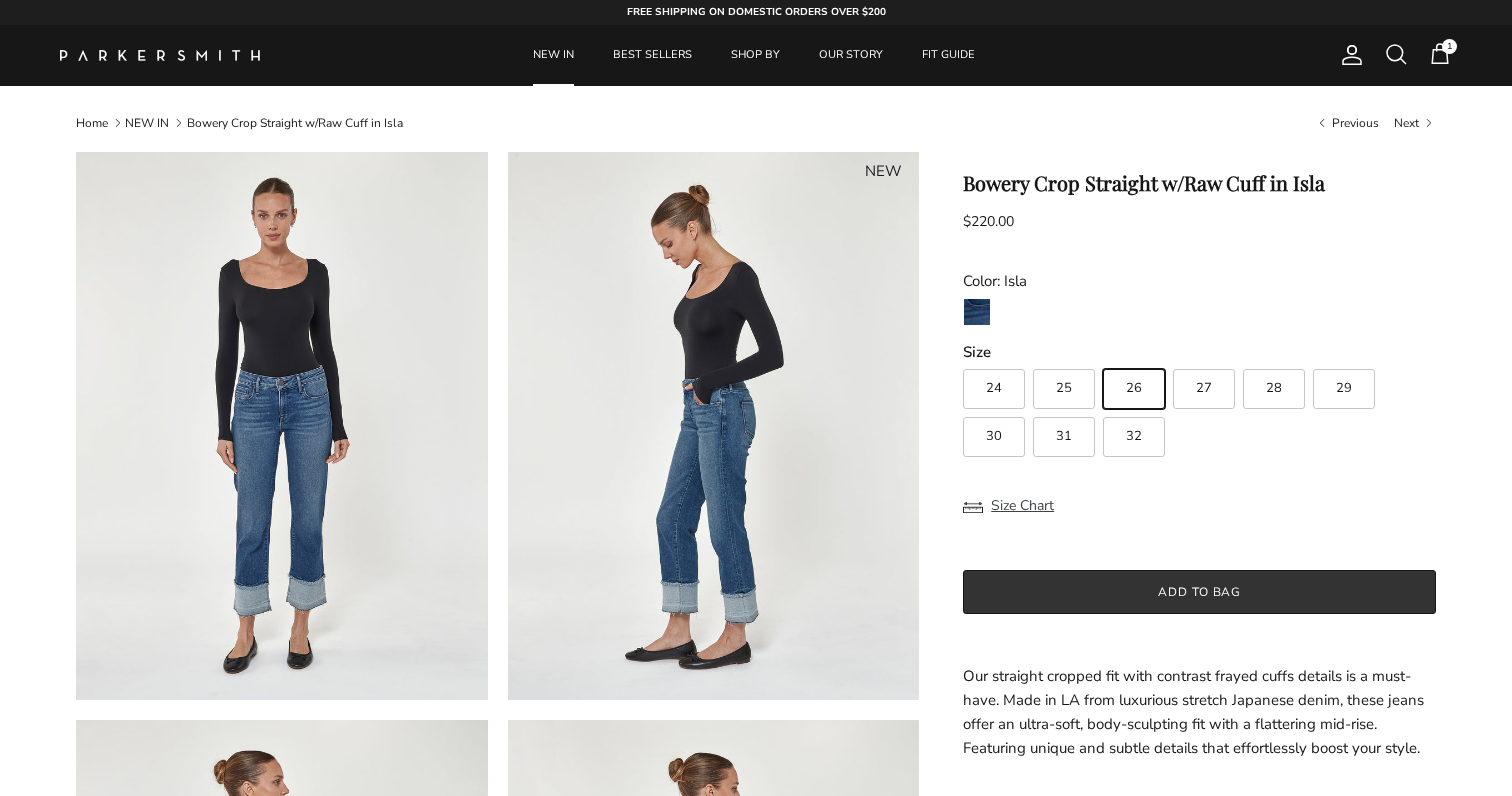 click on "Add to bag" at bounding box center (1199, 592) 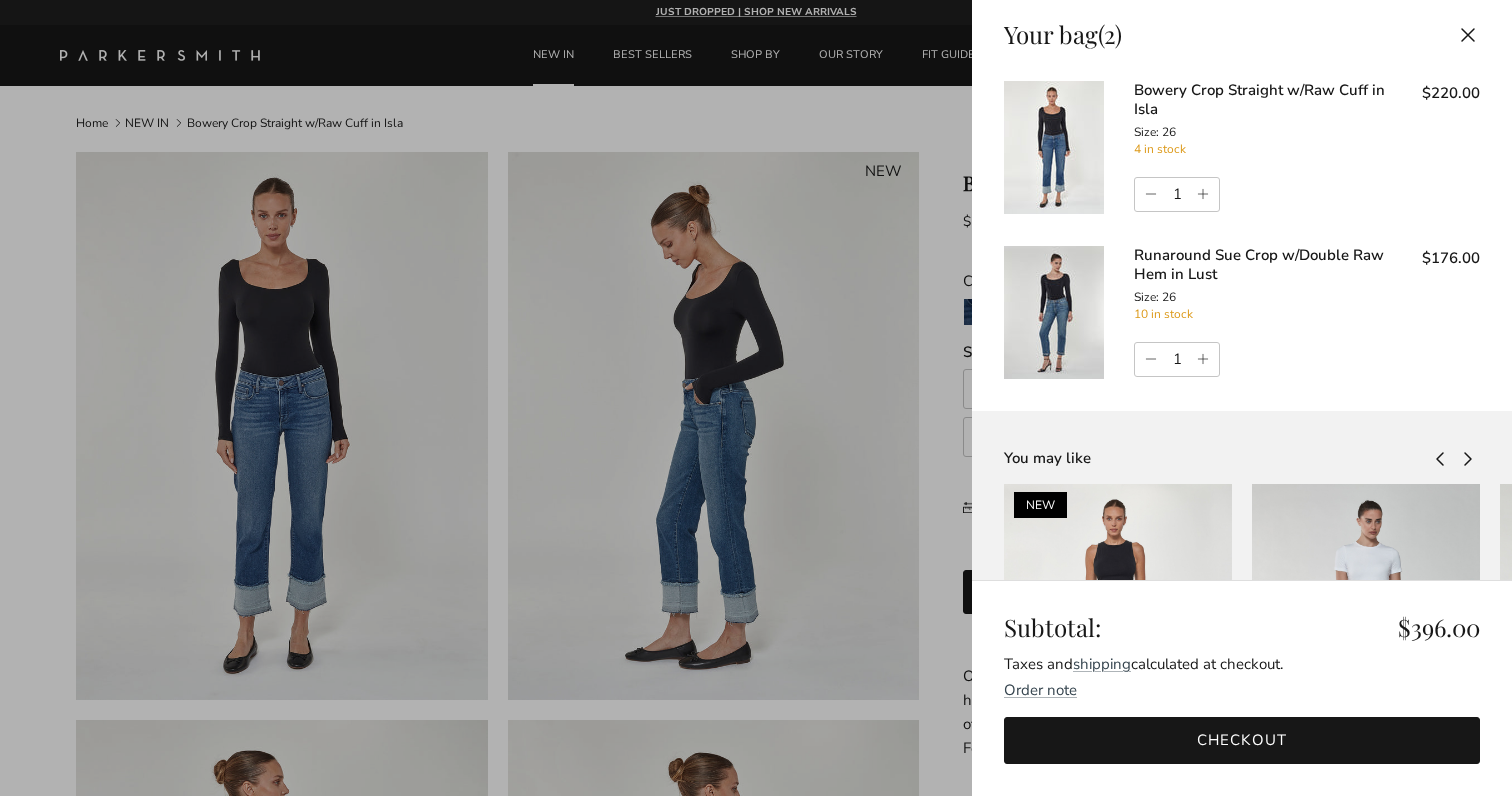 click on "Checkout" at bounding box center [1242, 740] 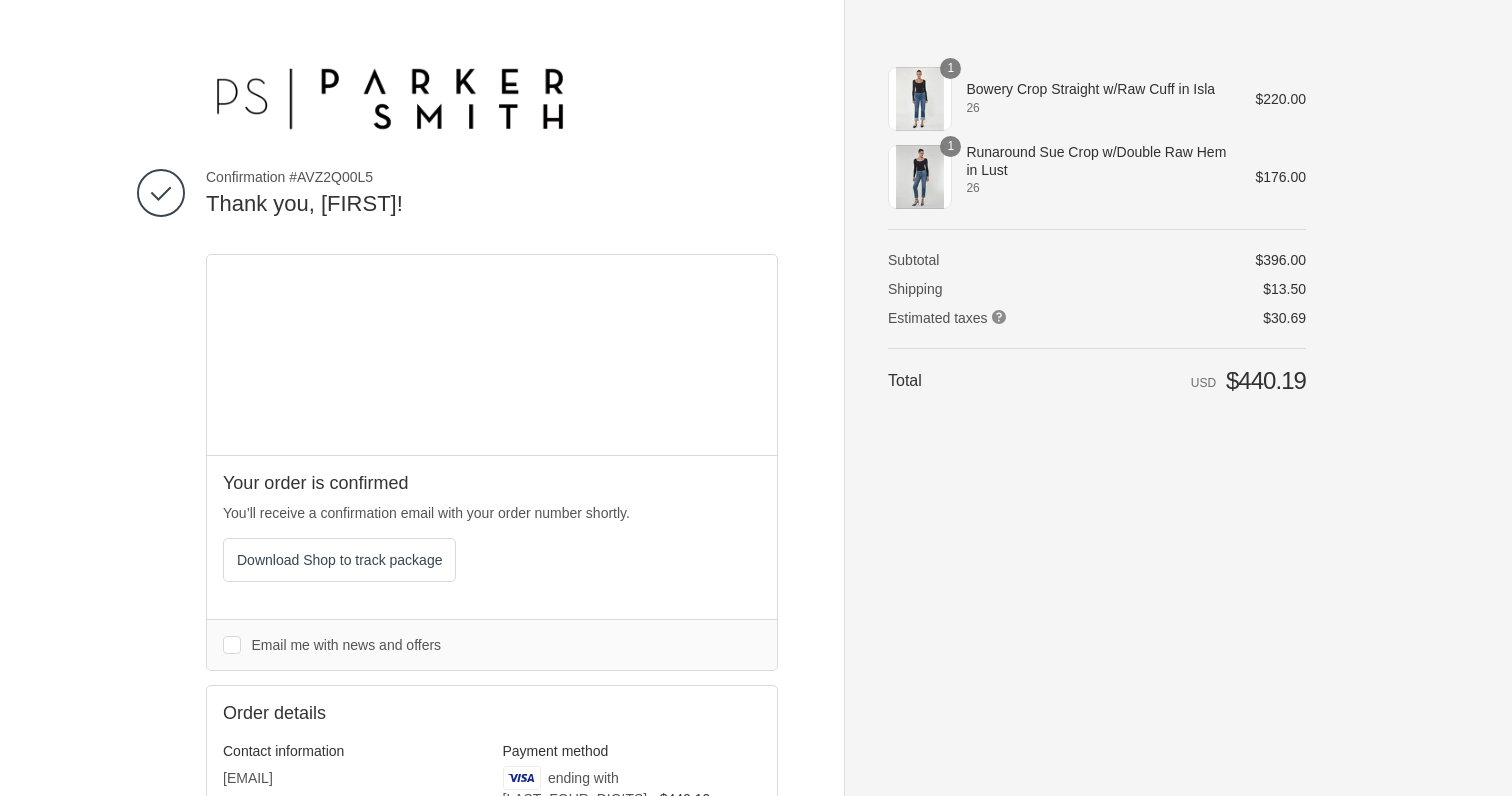 scroll, scrollTop: 0, scrollLeft: 0, axis: both 